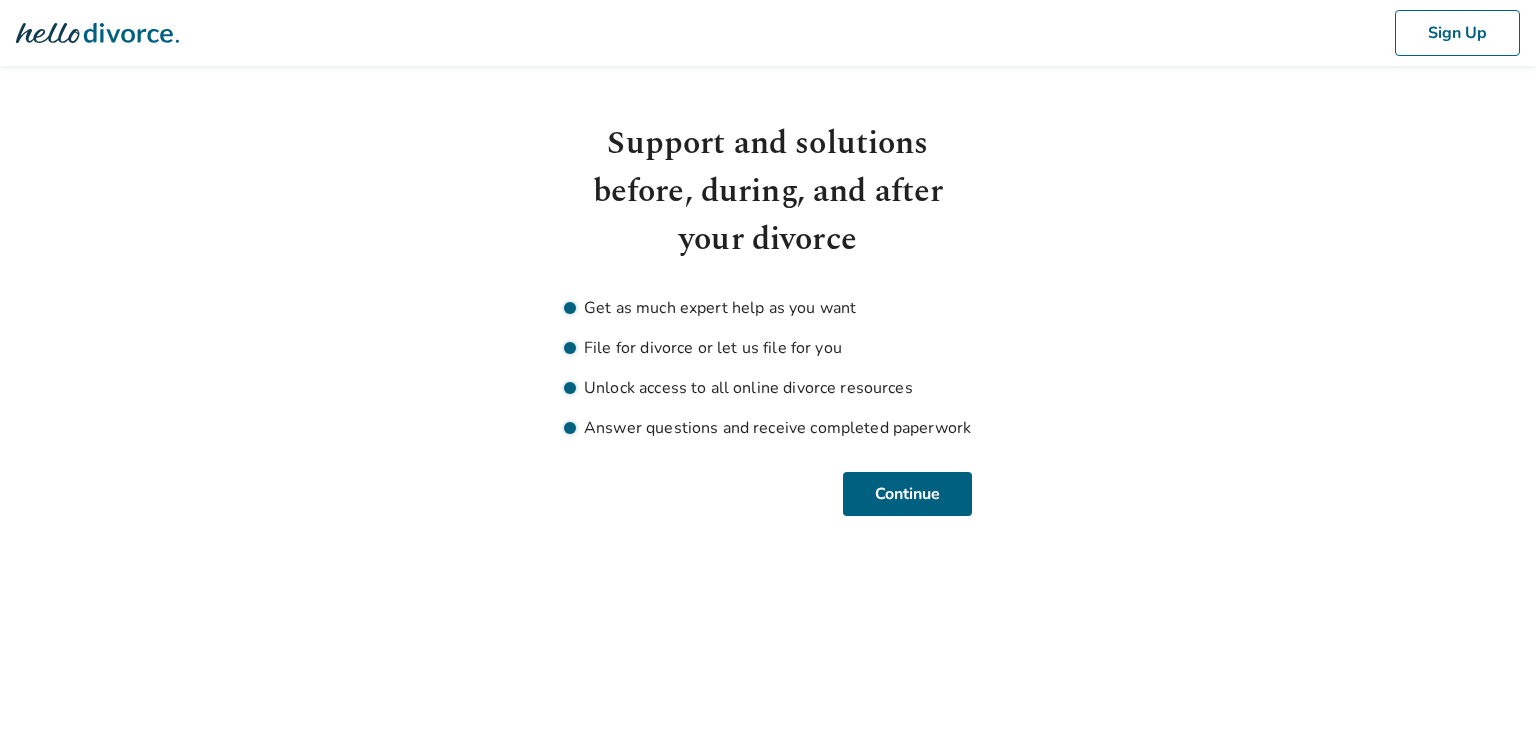 scroll, scrollTop: 0, scrollLeft: 0, axis: both 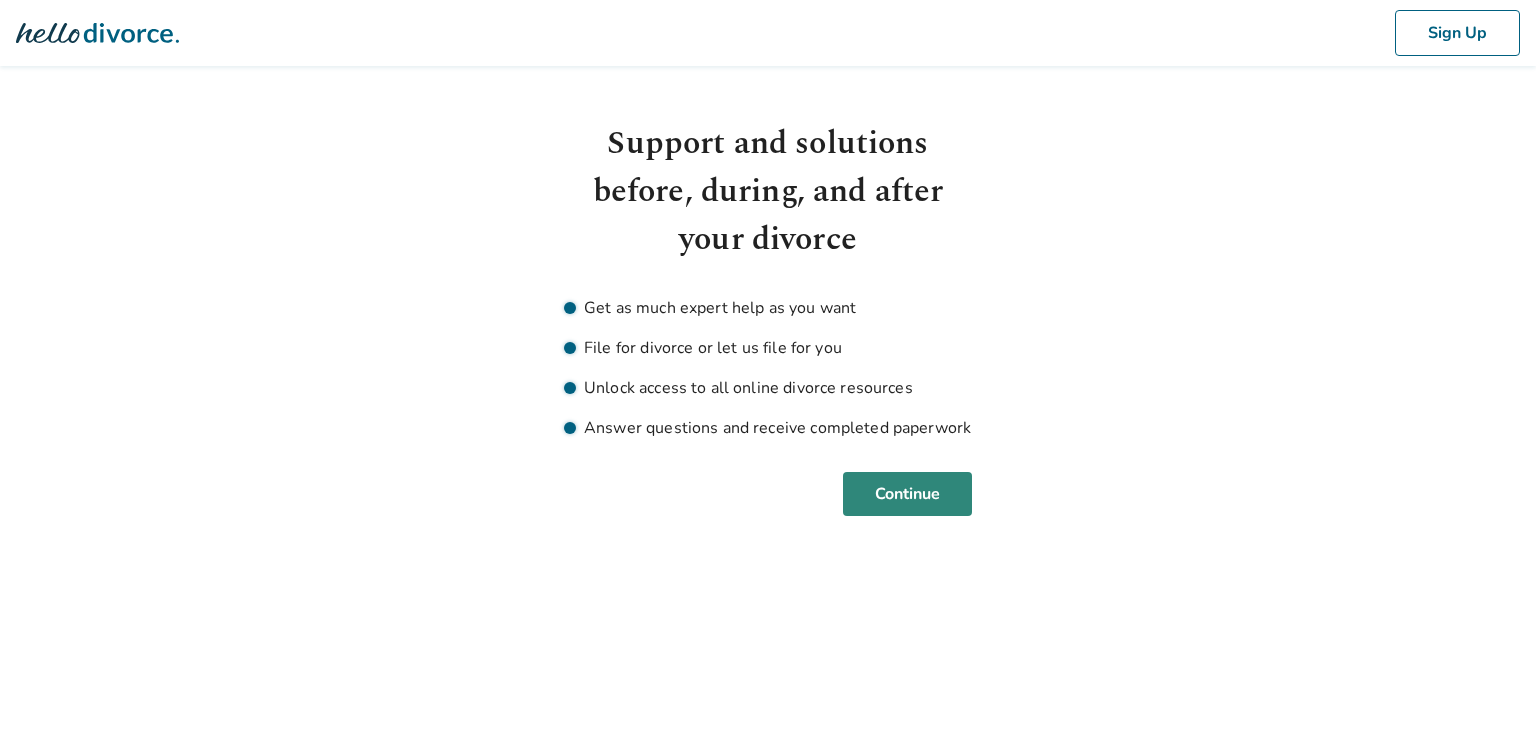 click on "Continue" at bounding box center (907, 494) 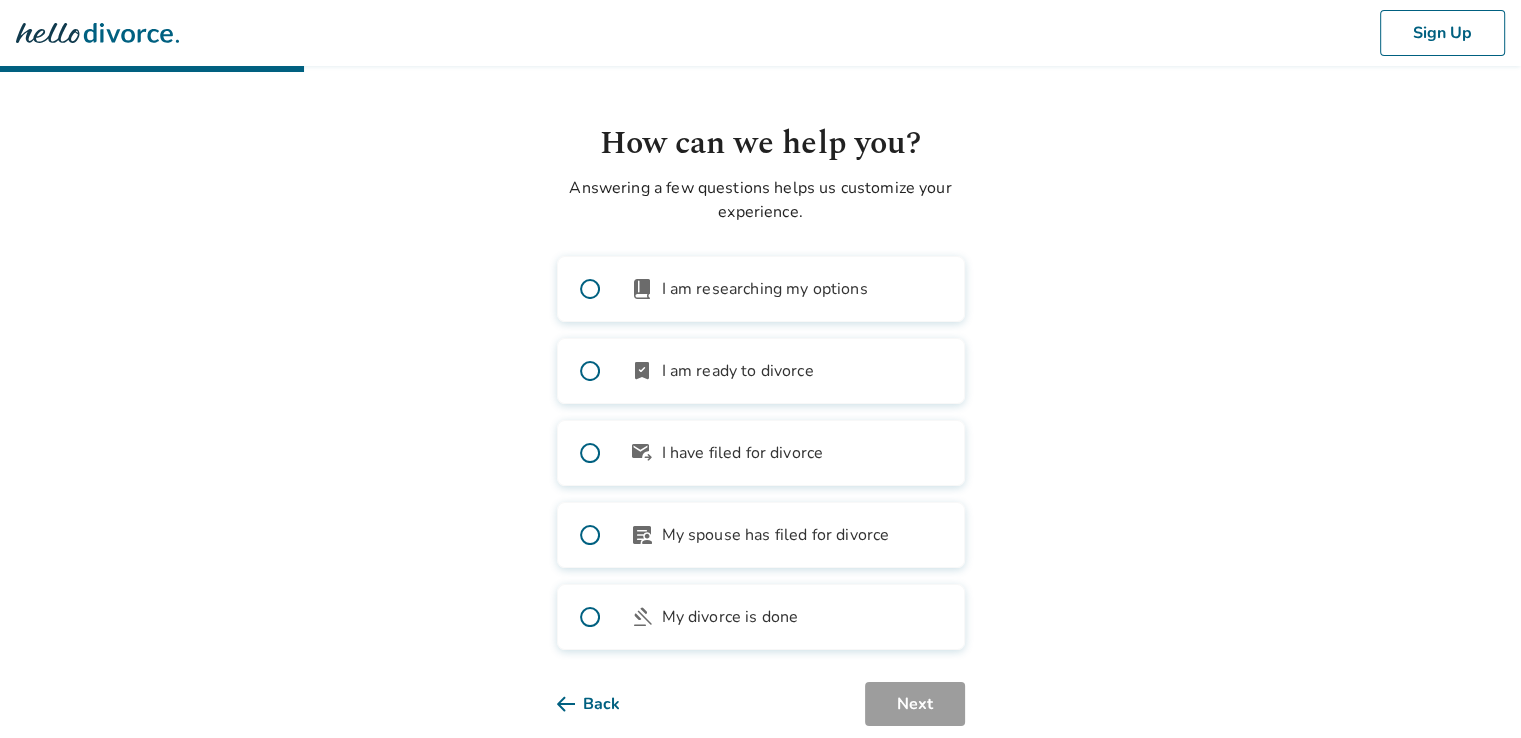 click on "bookmark_check I am ready to divorce" at bounding box center (761, 371) 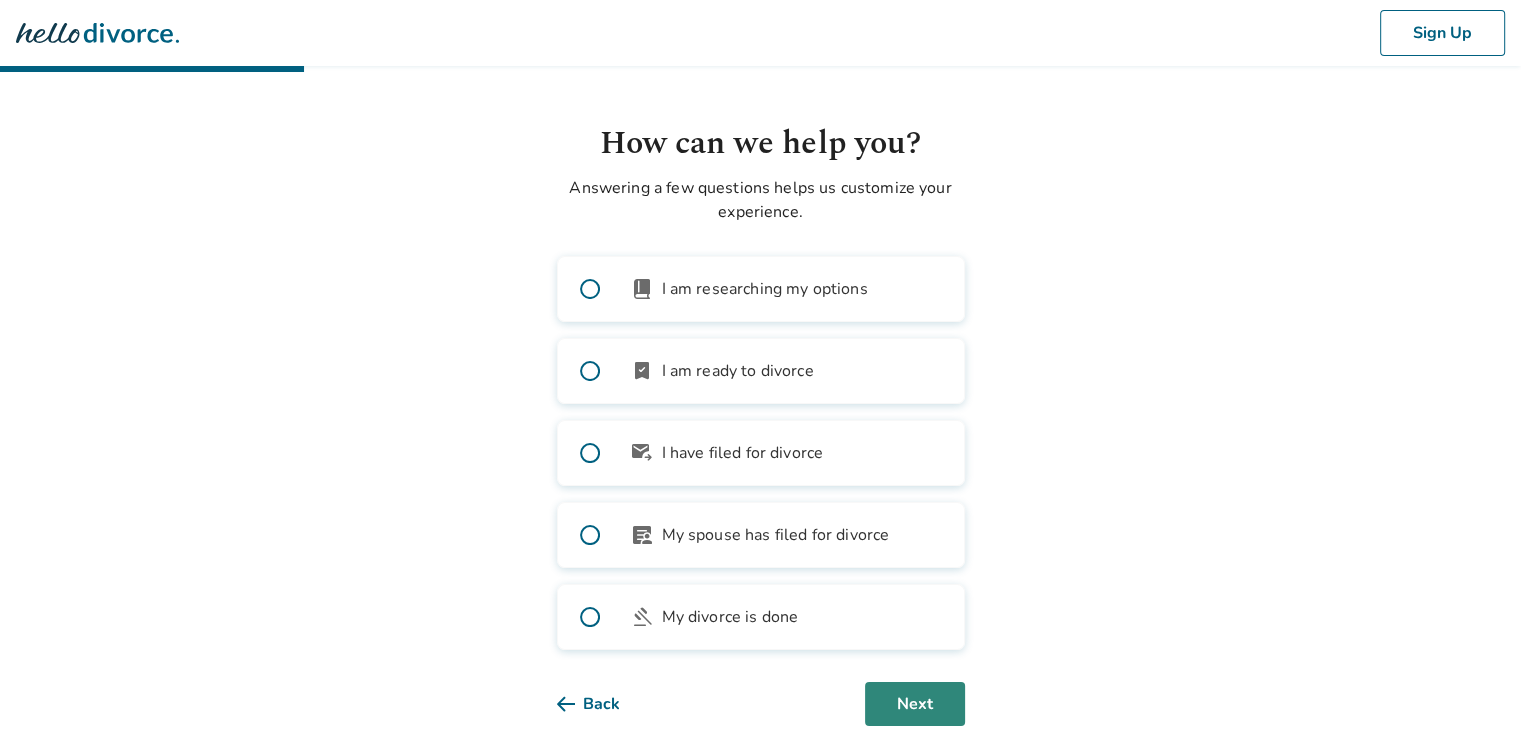 click on "Next" at bounding box center [915, 704] 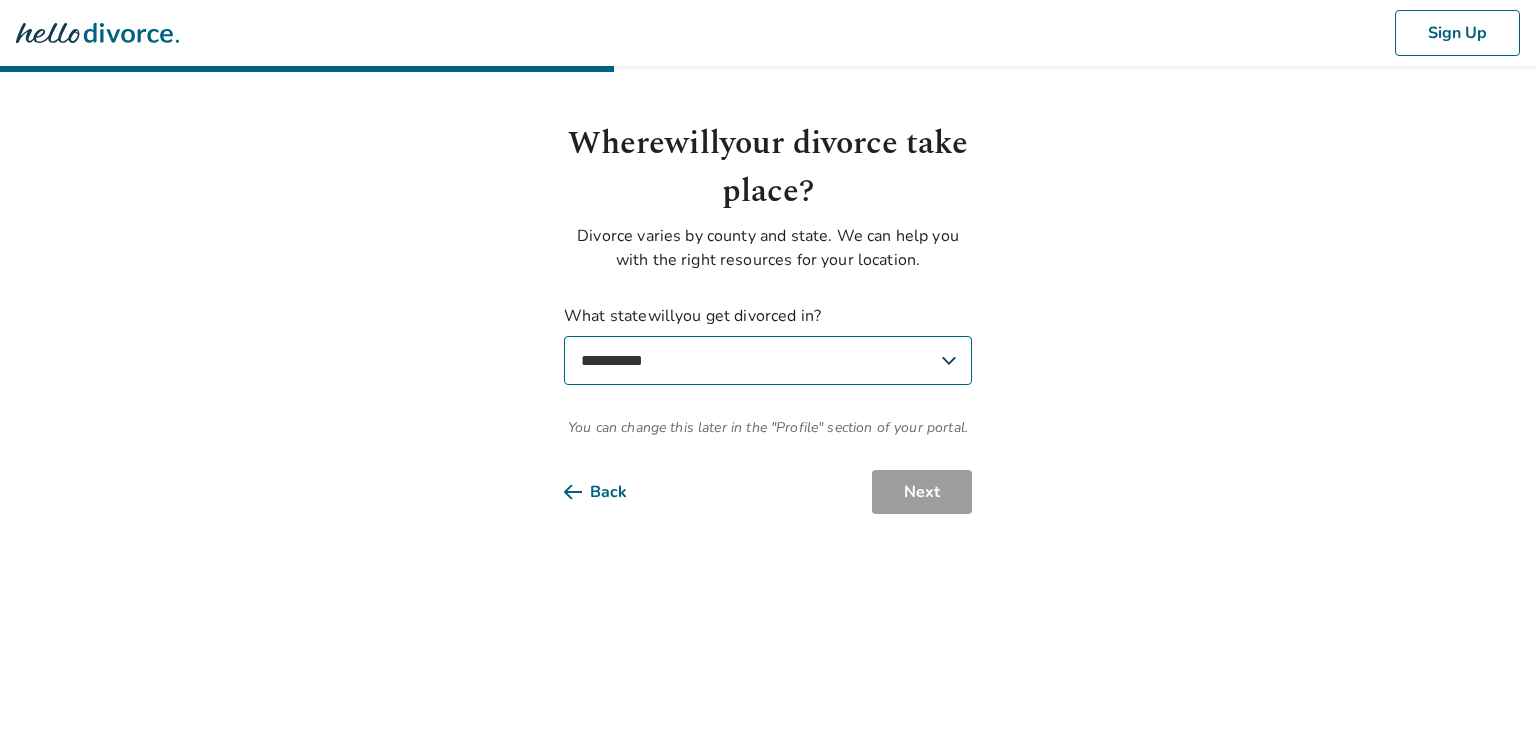 click on "**********" at bounding box center [768, 360] 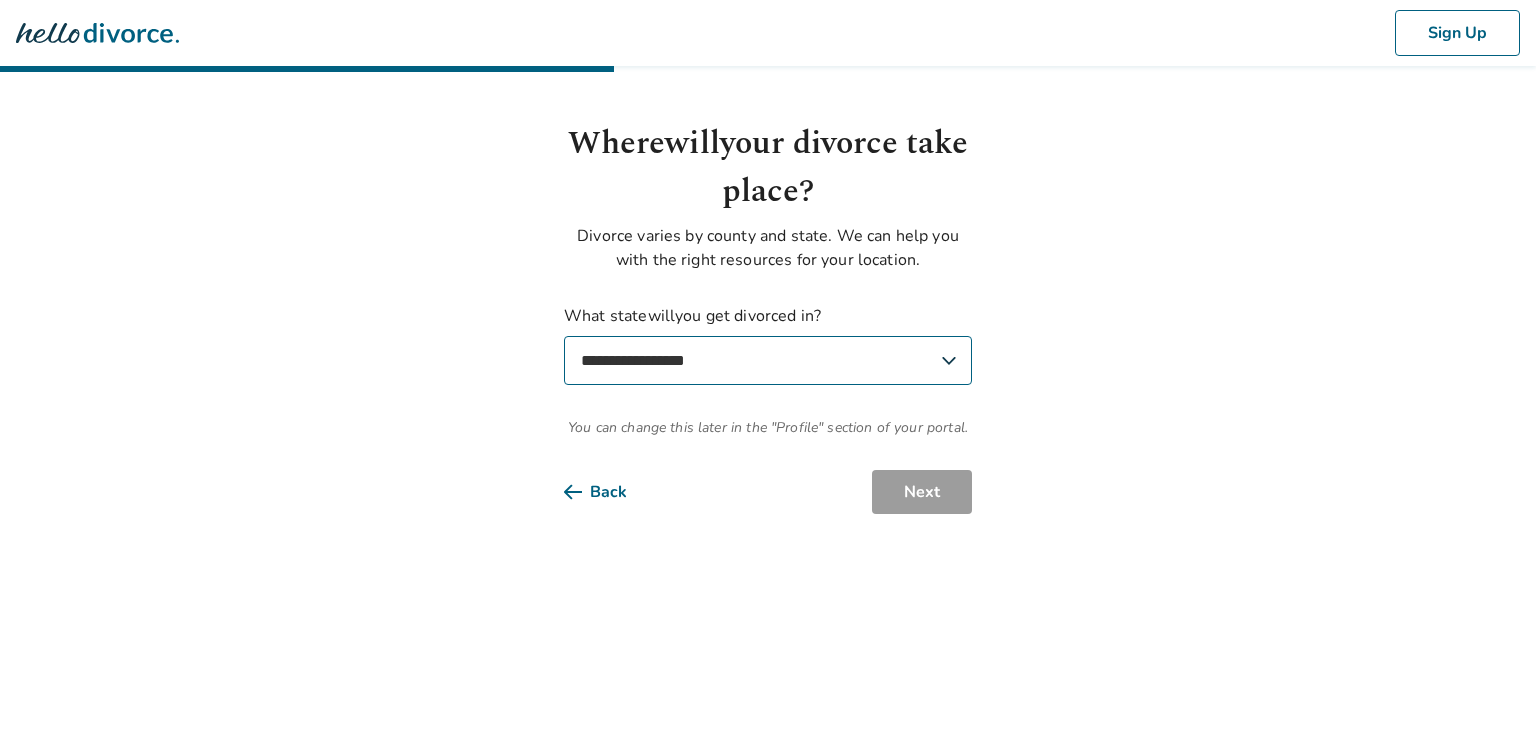 select on "**" 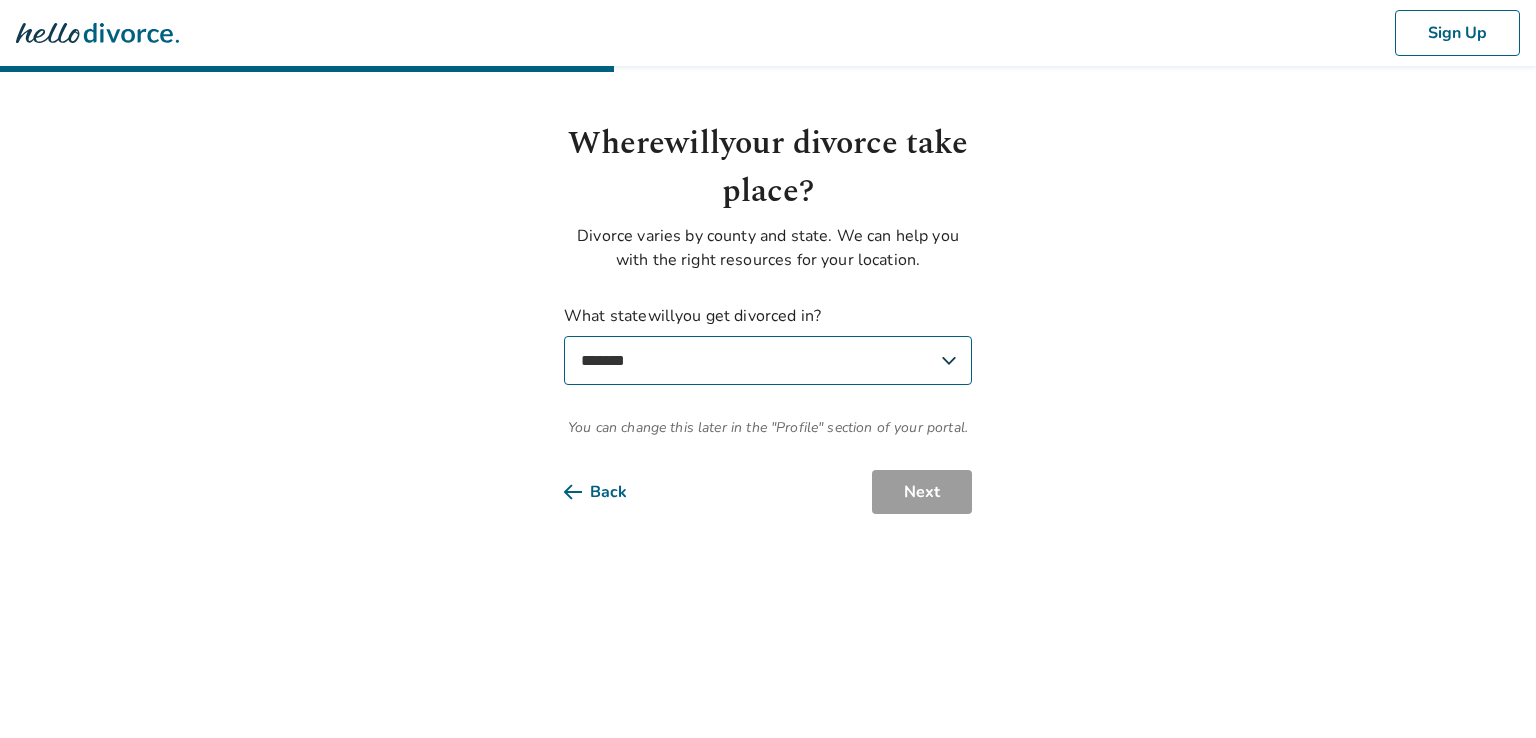 click on "**********" at bounding box center [768, 360] 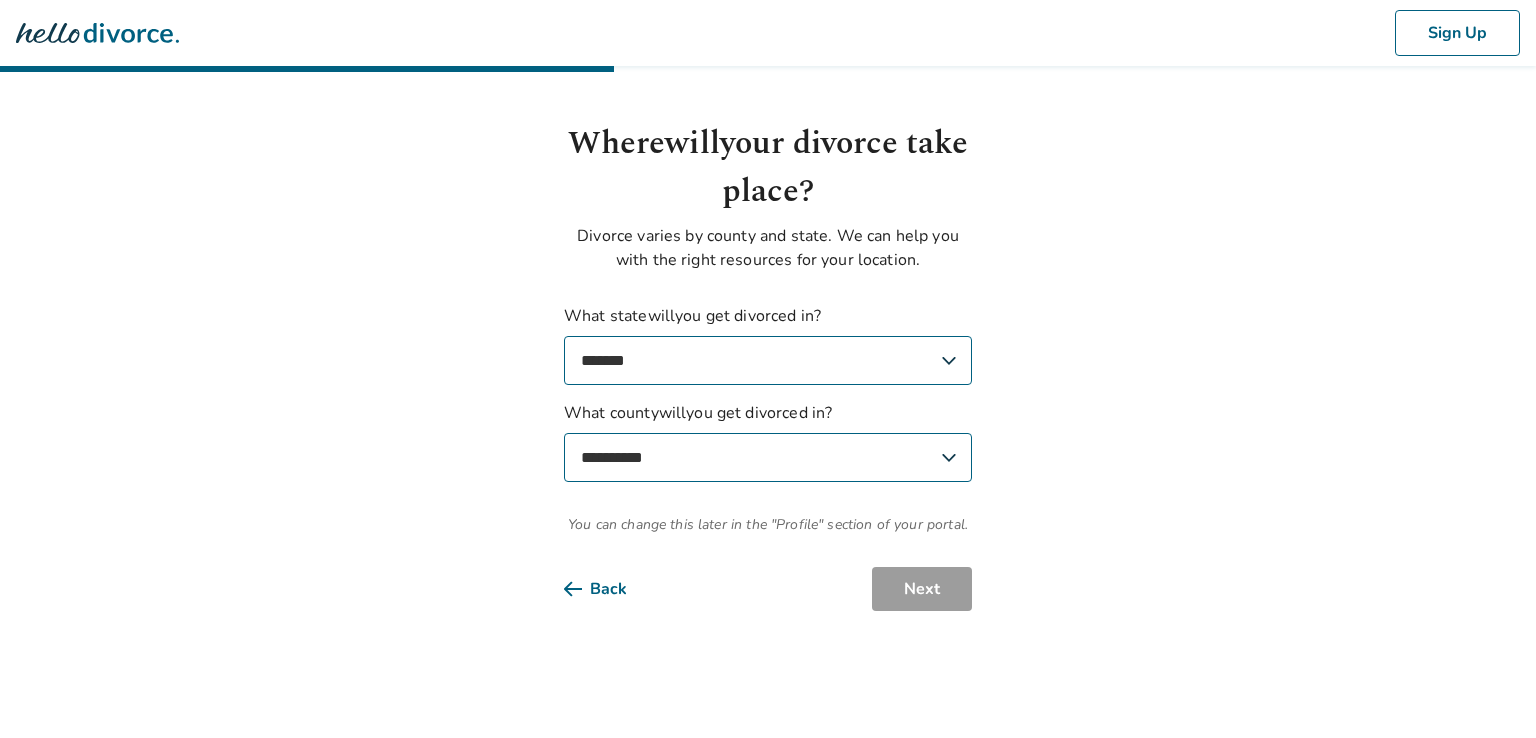 click on "**********" at bounding box center [768, 457] 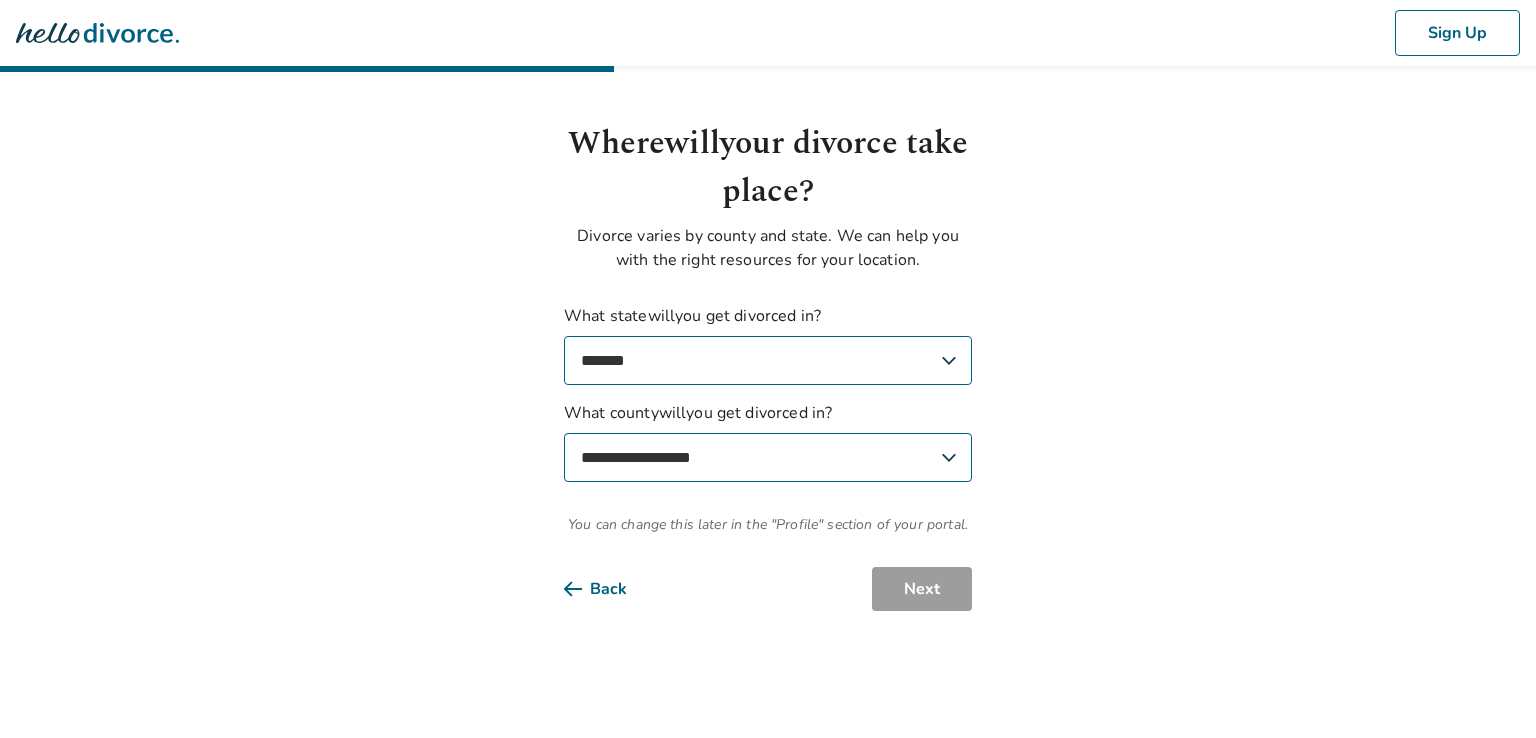 select on "*********" 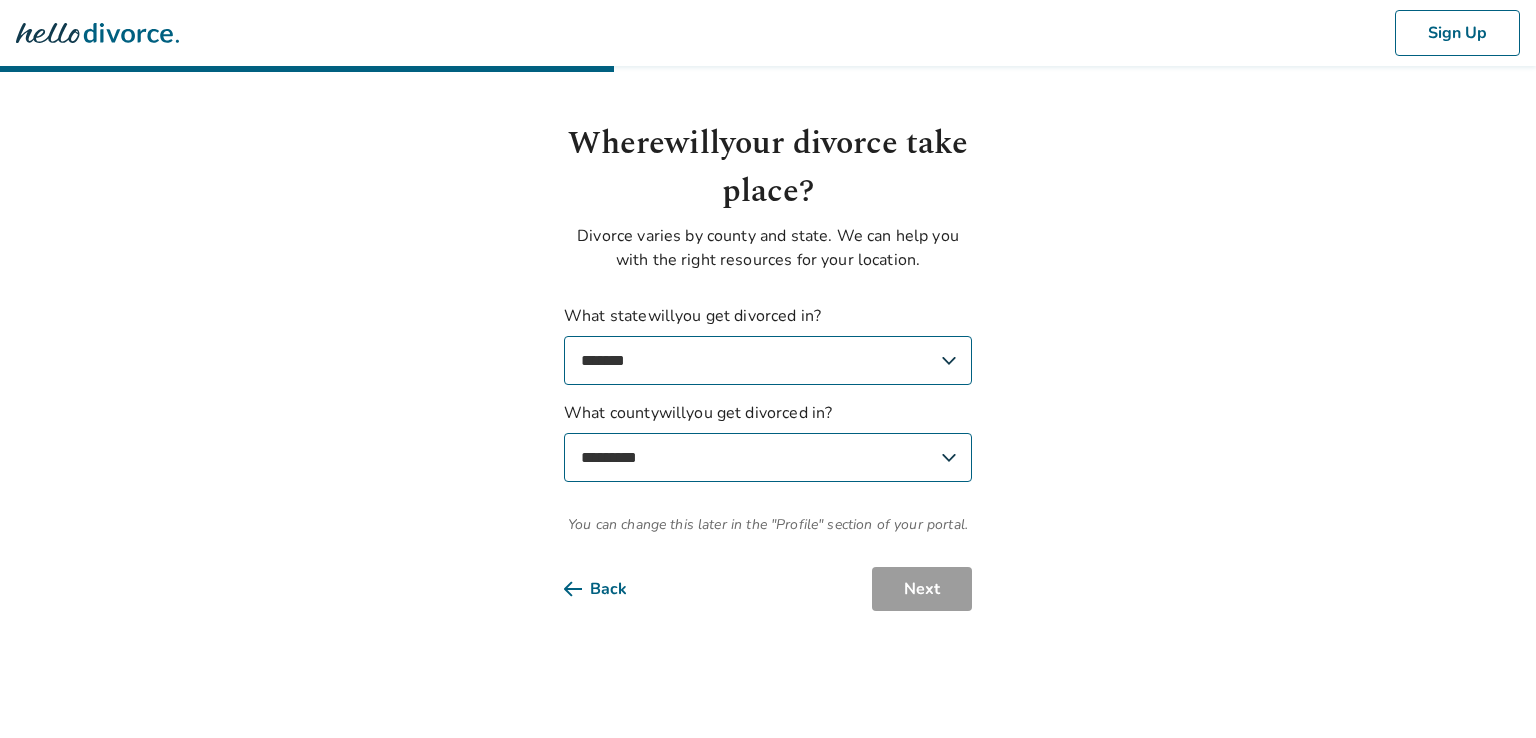 click on "**********" at bounding box center [768, 457] 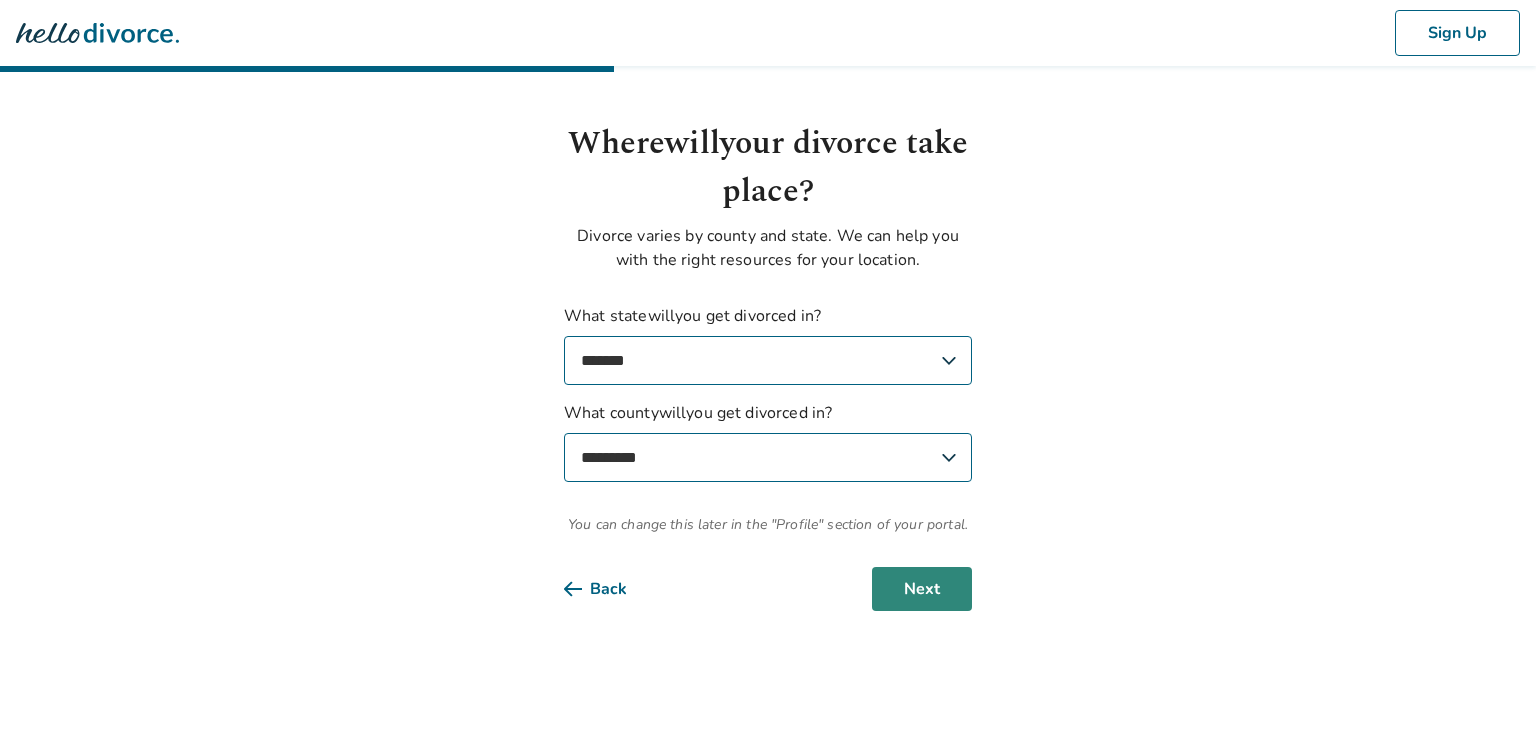 click on "Next" at bounding box center [922, 589] 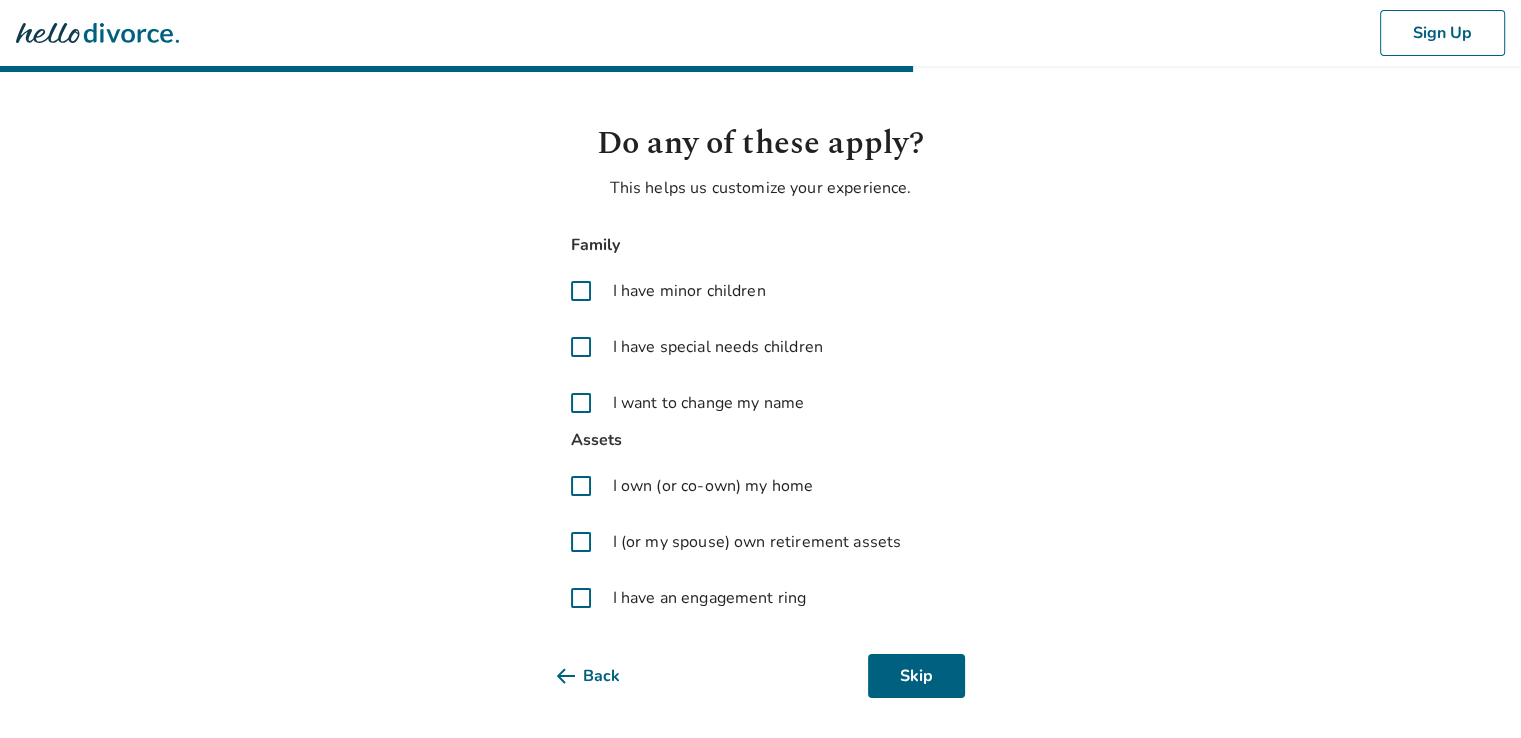 click on "I have minor children" at bounding box center [689, 291] 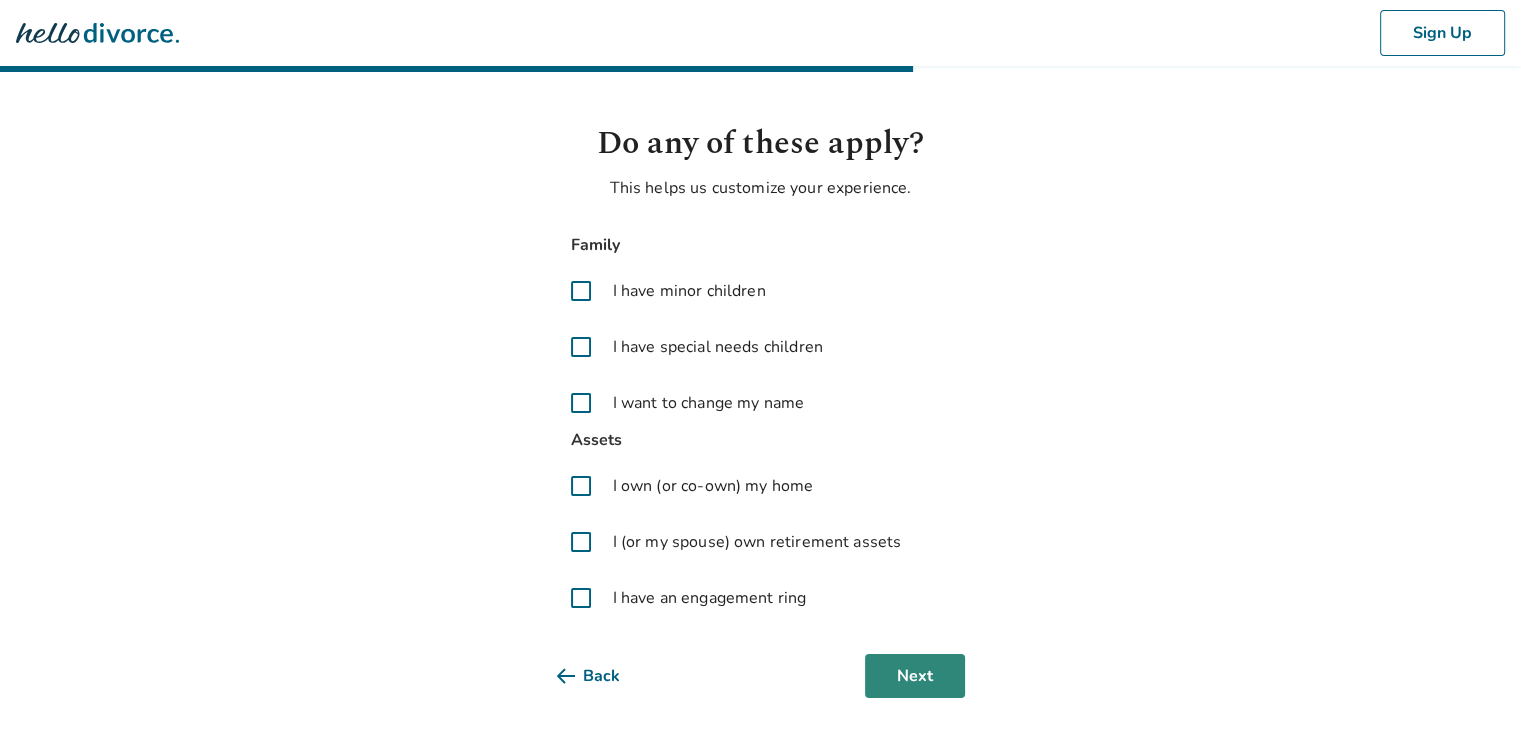 click on "Next" at bounding box center (915, 676) 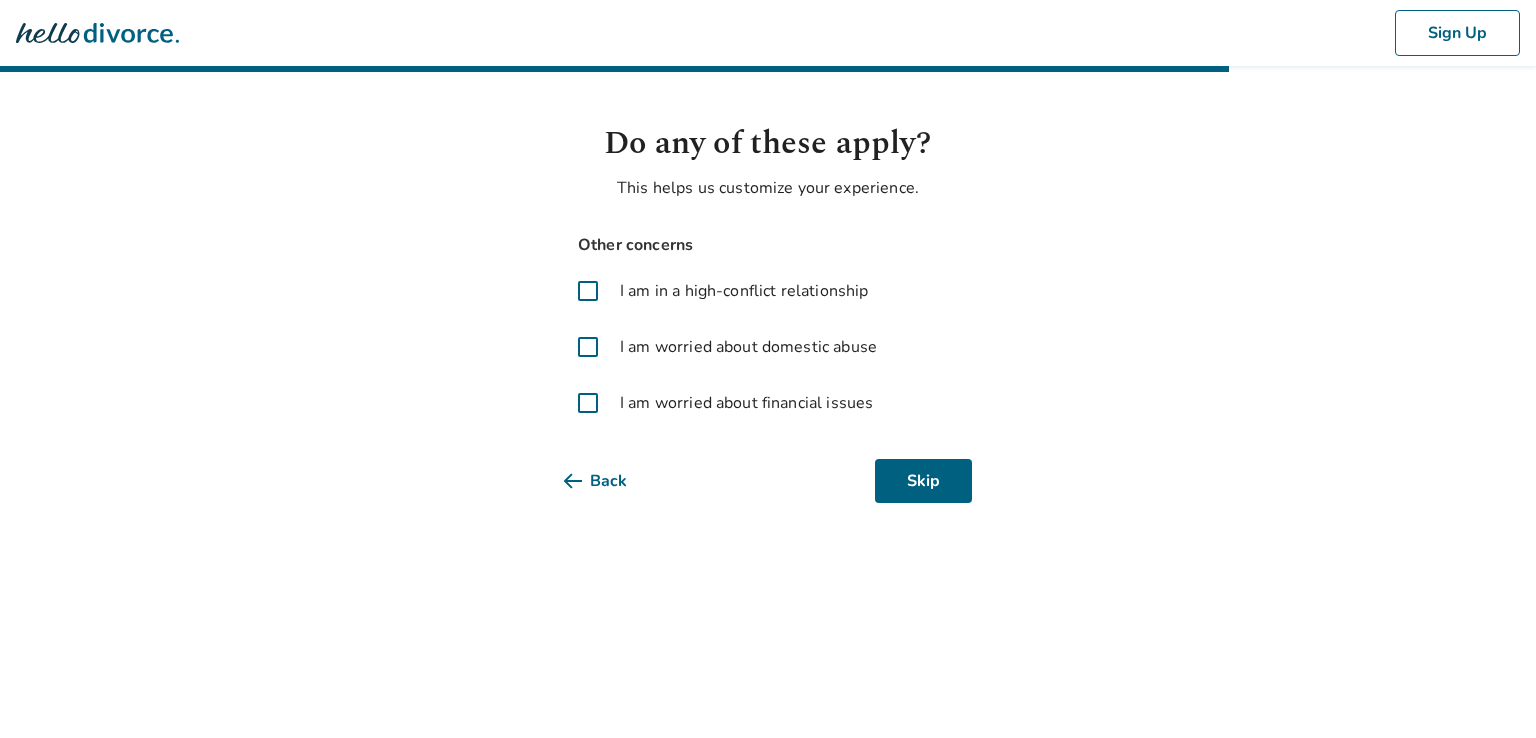 click on "I am in a high-conflict relationship" at bounding box center [744, 291] 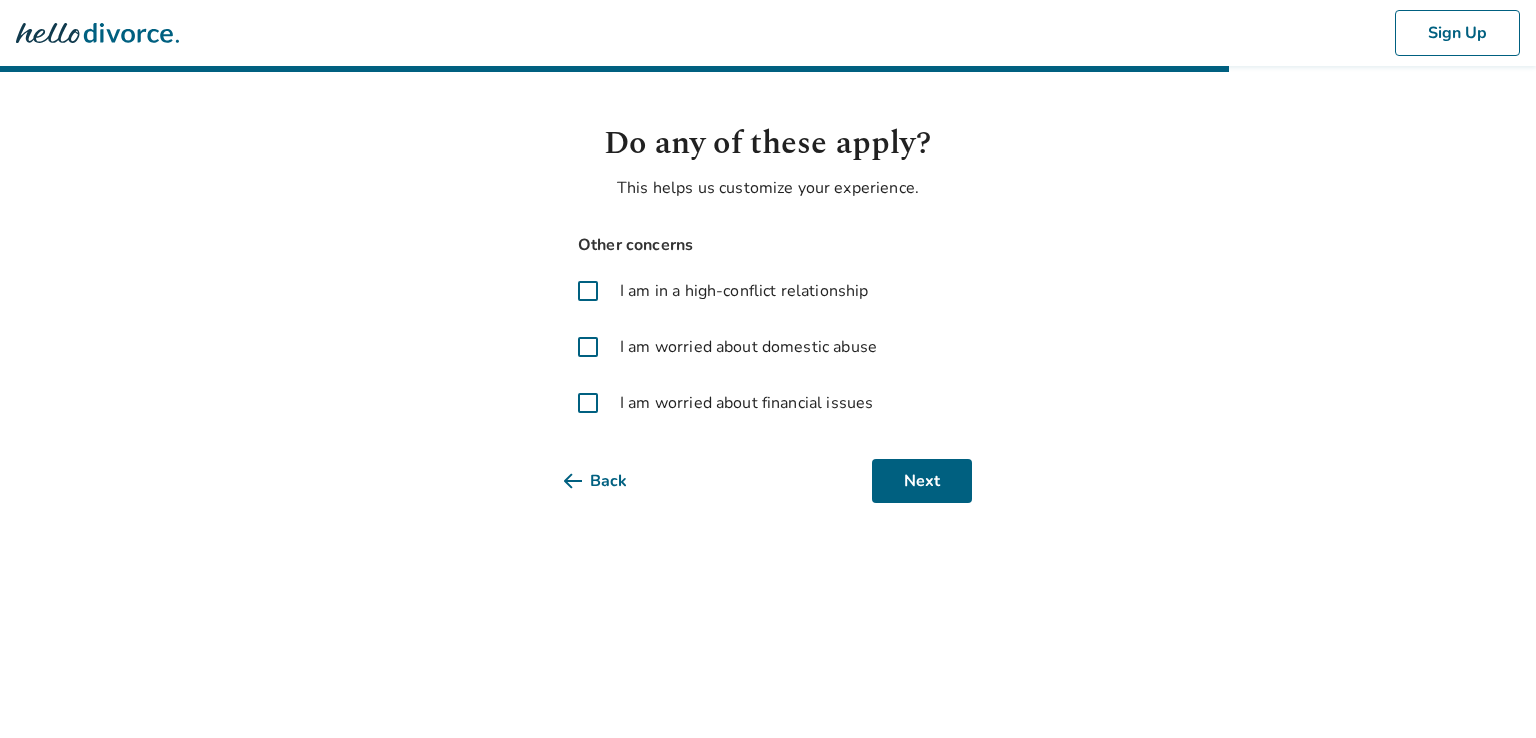 click on "I am worried about financial issues" at bounding box center (746, 403) 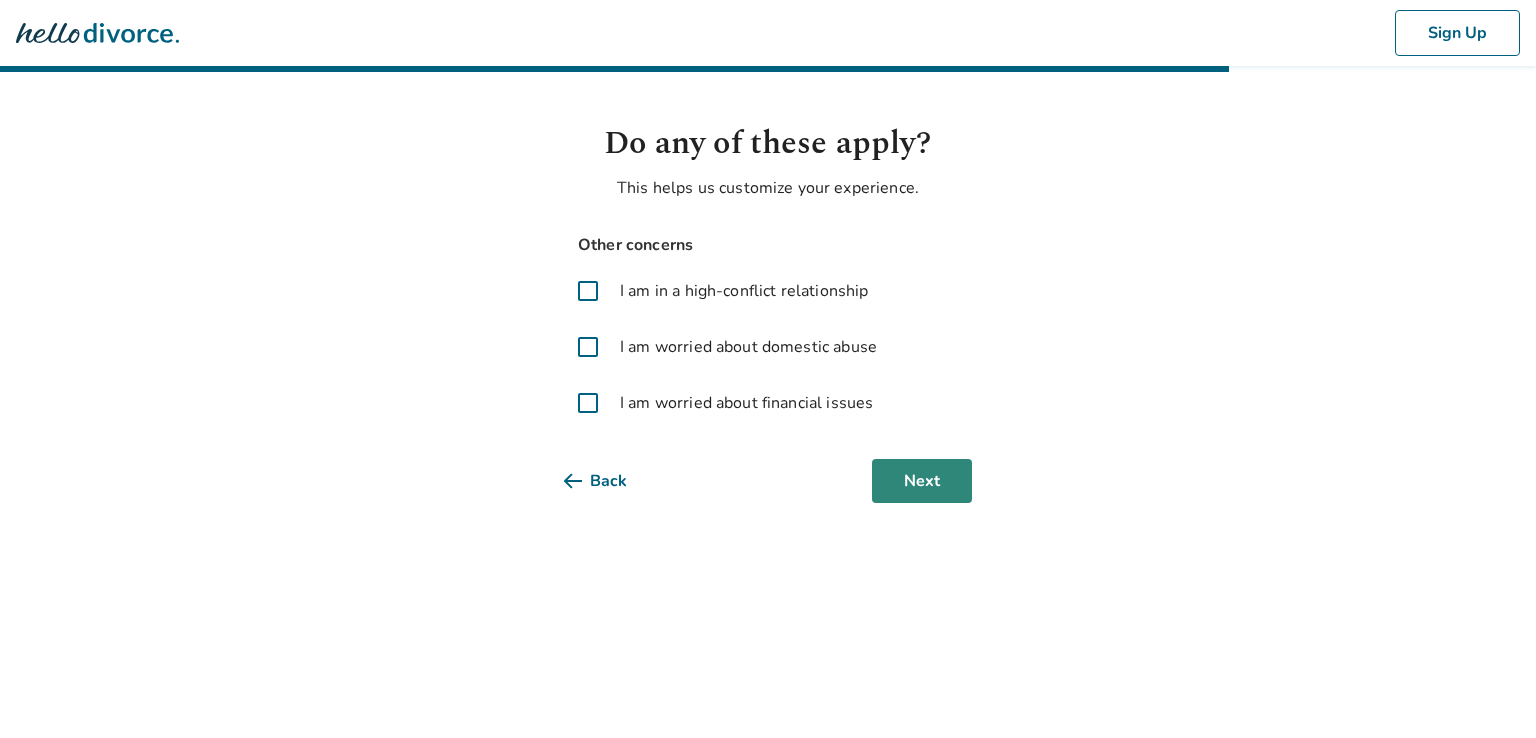 click on "Next" at bounding box center (922, 481) 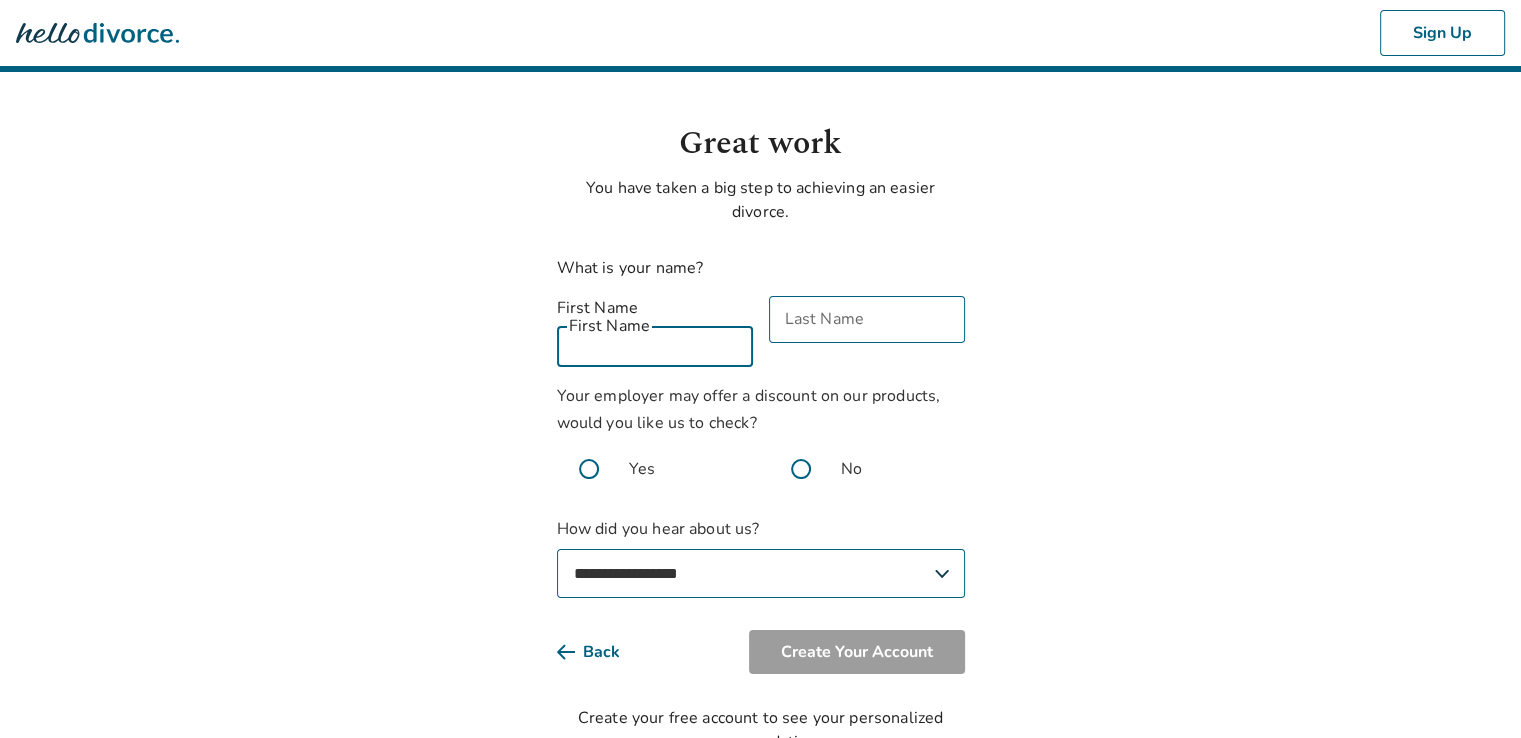 click on "First Name" at bounding box center (655, 343) 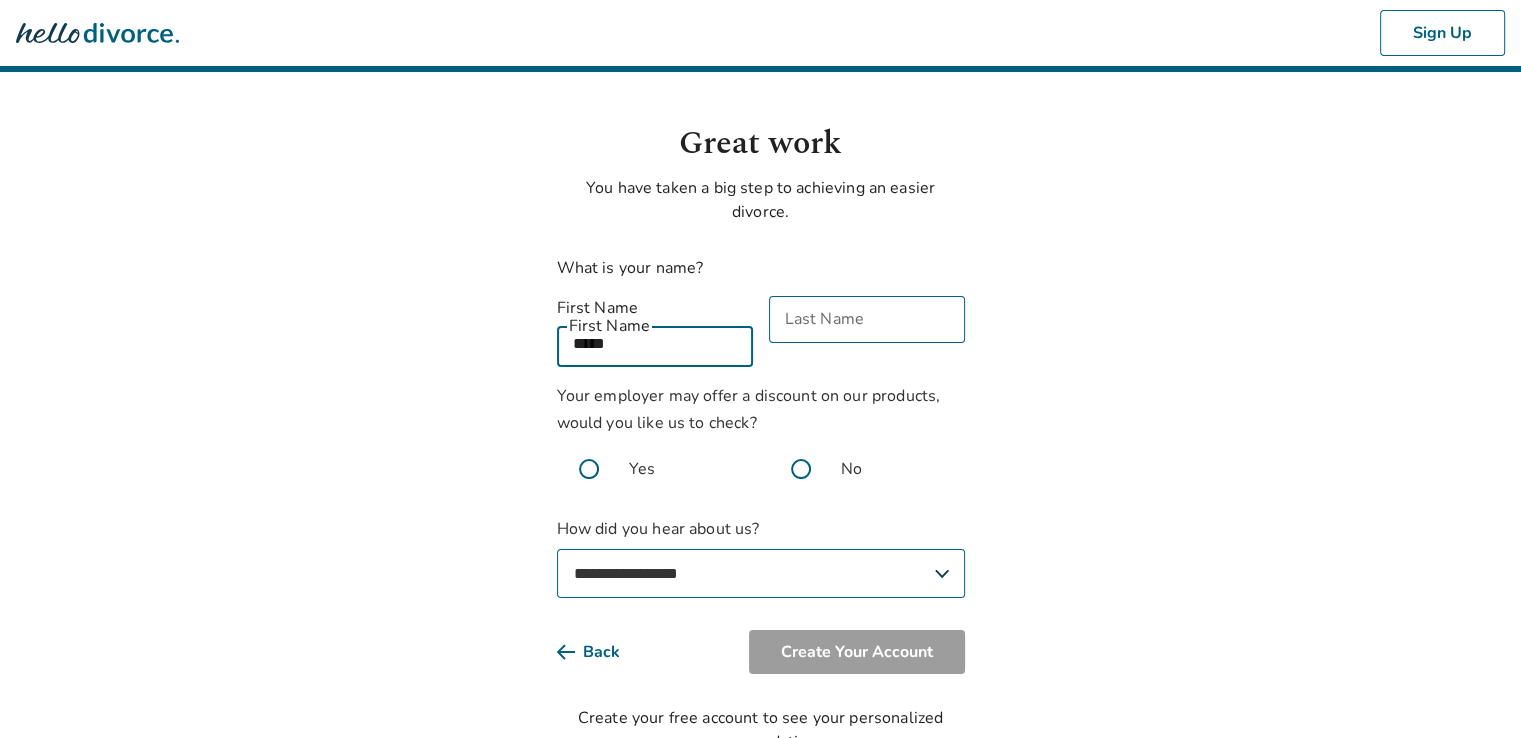 type on "*****" 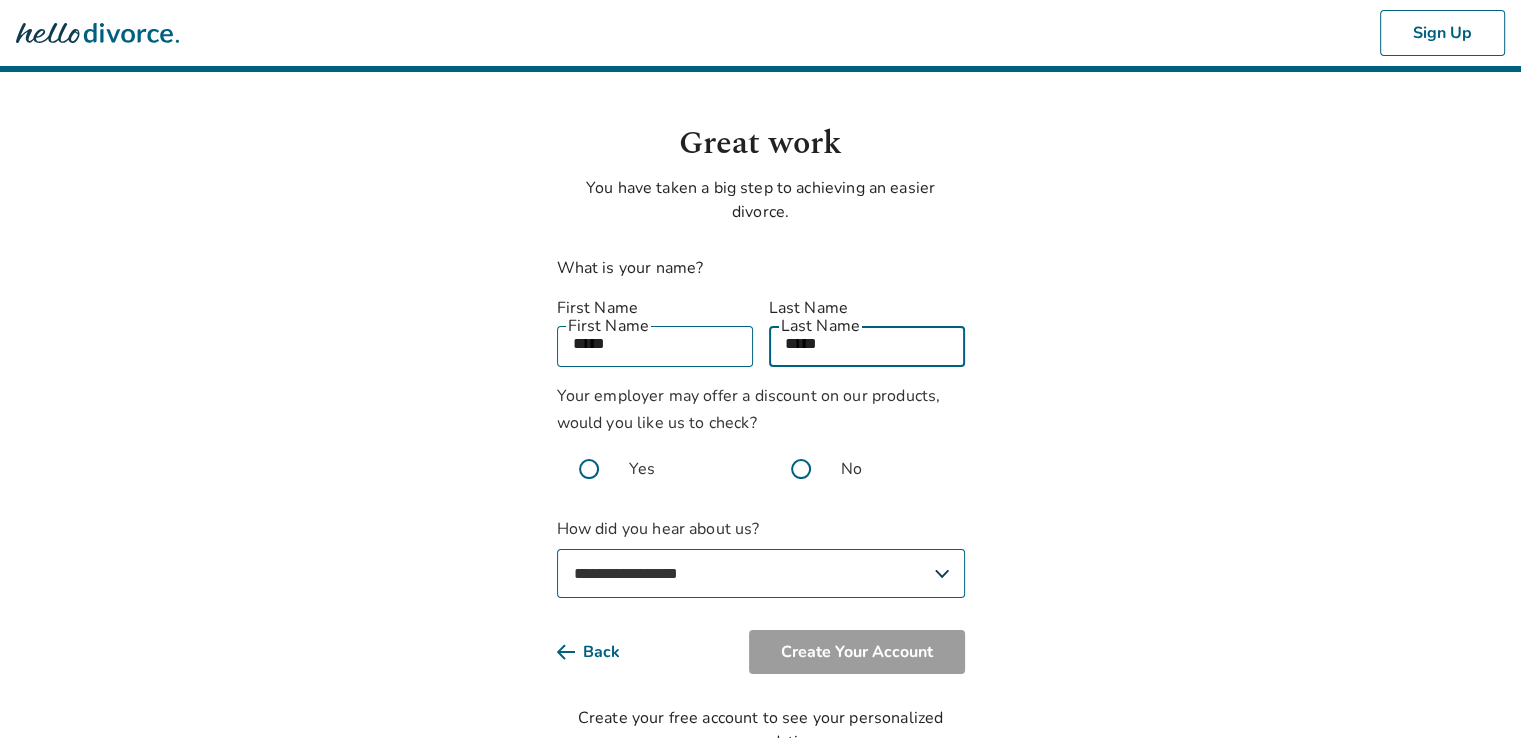 type on "*****" 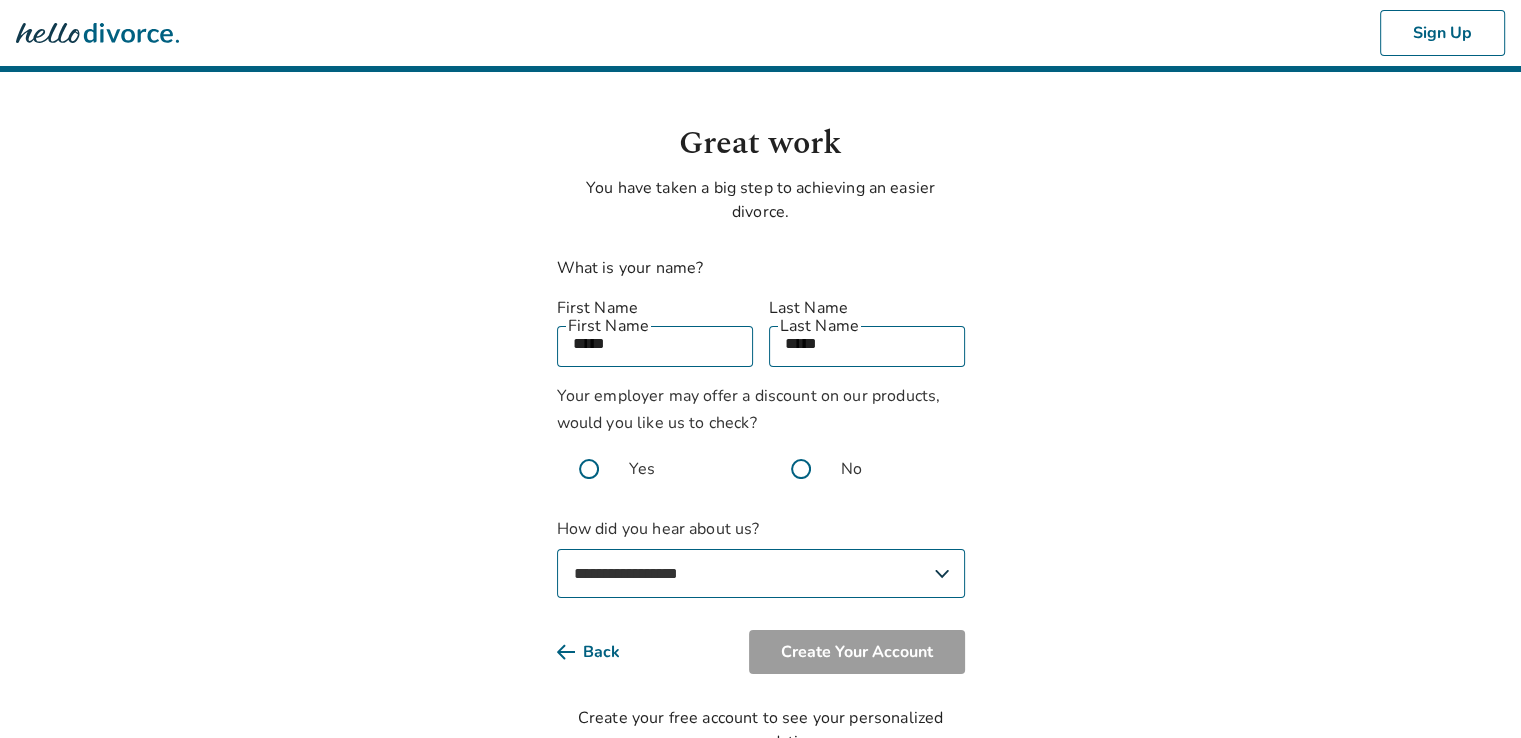 click on "Your employer may offer a discount on our products, would you like us to check? Yes No" at bounding box center (761, 442) 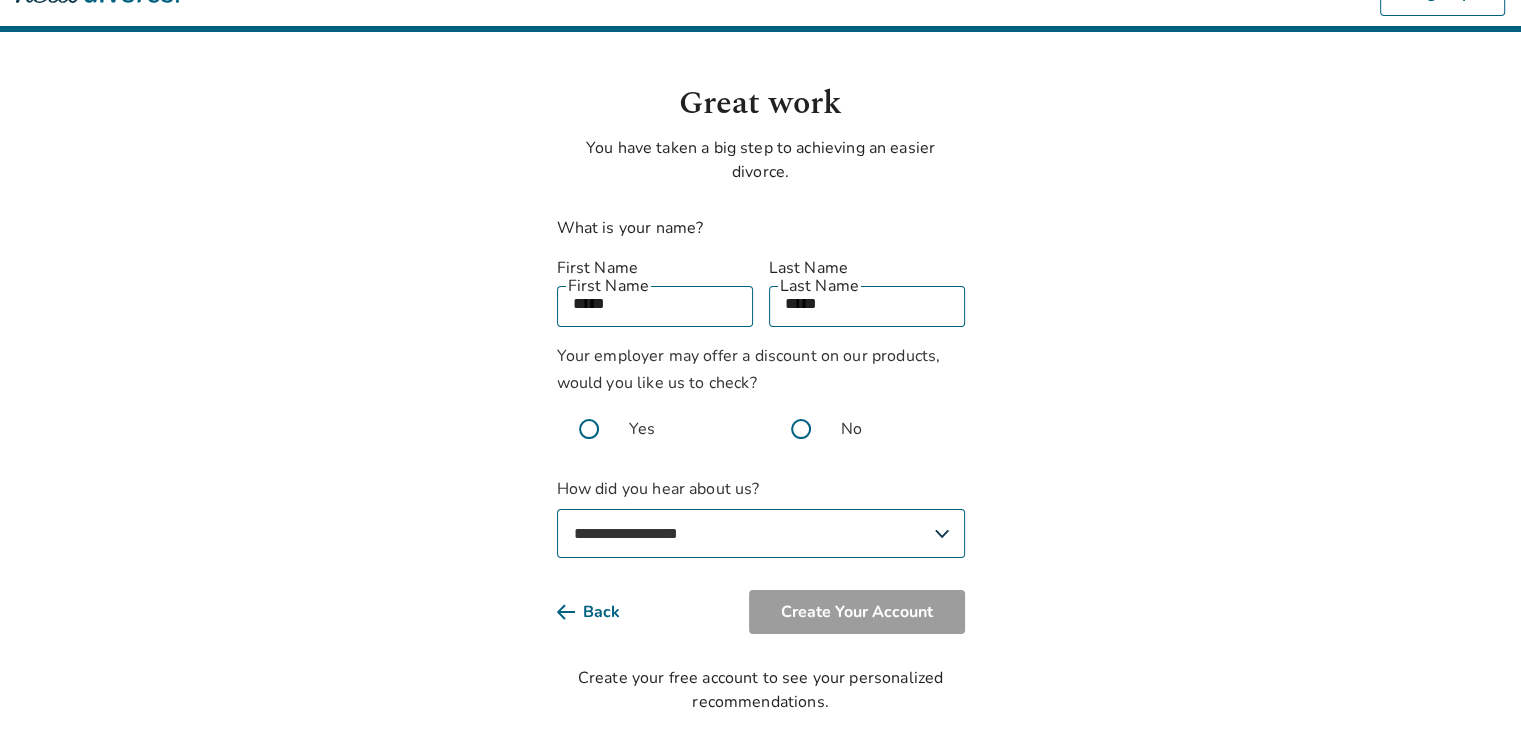 click on "**********" at bounding box center (761, 533) 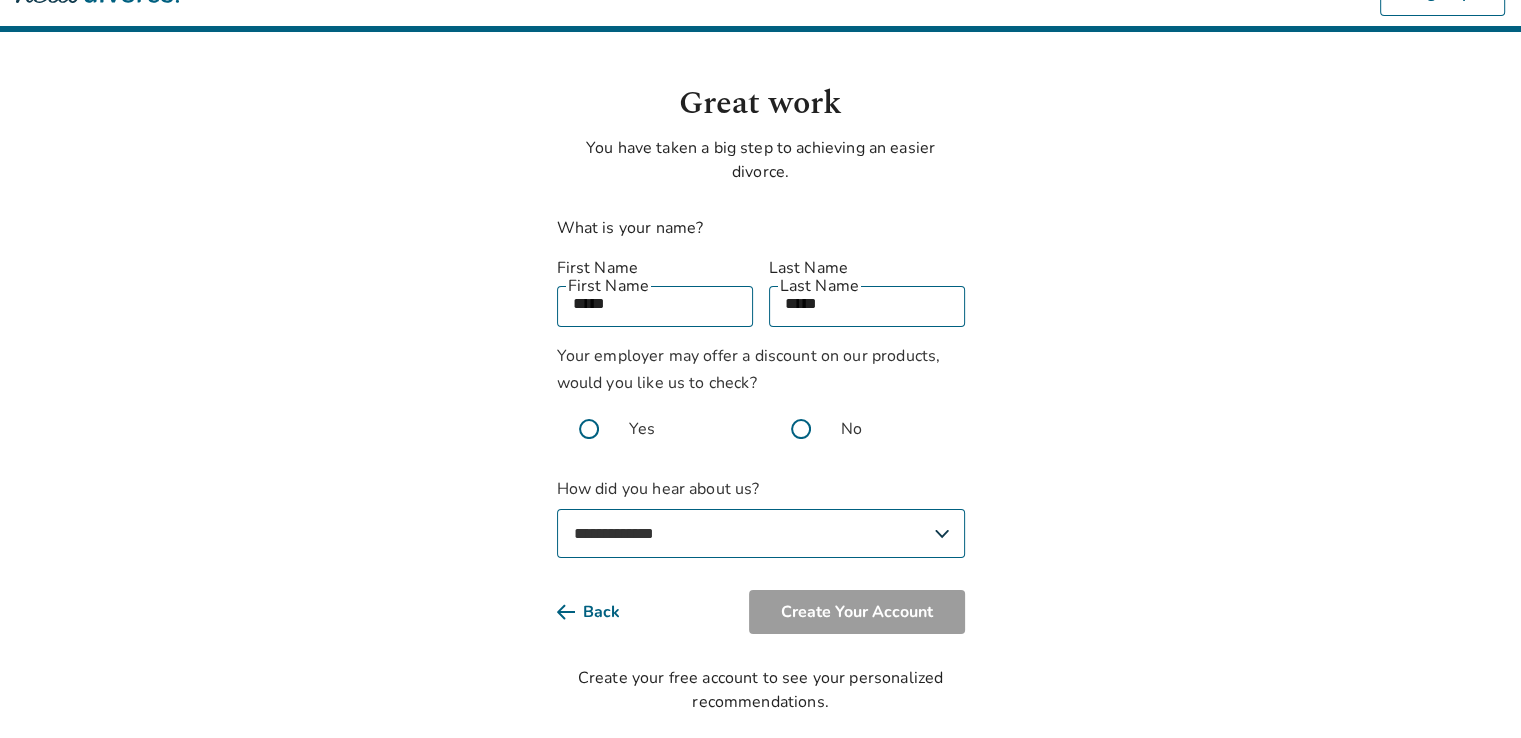 click on "**********" at bounding box center (761, 533) 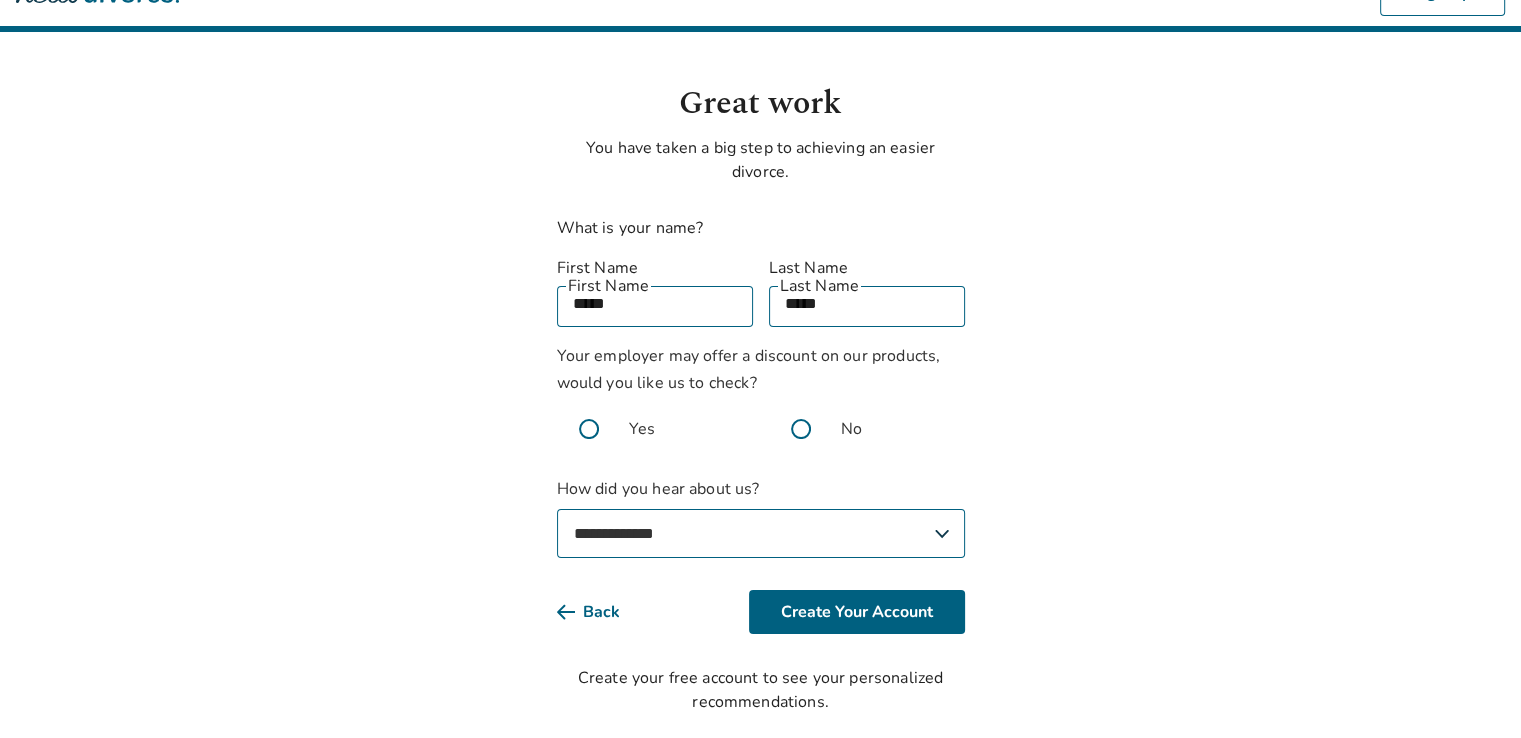 click on "**********" at bounding box center [761, 533] 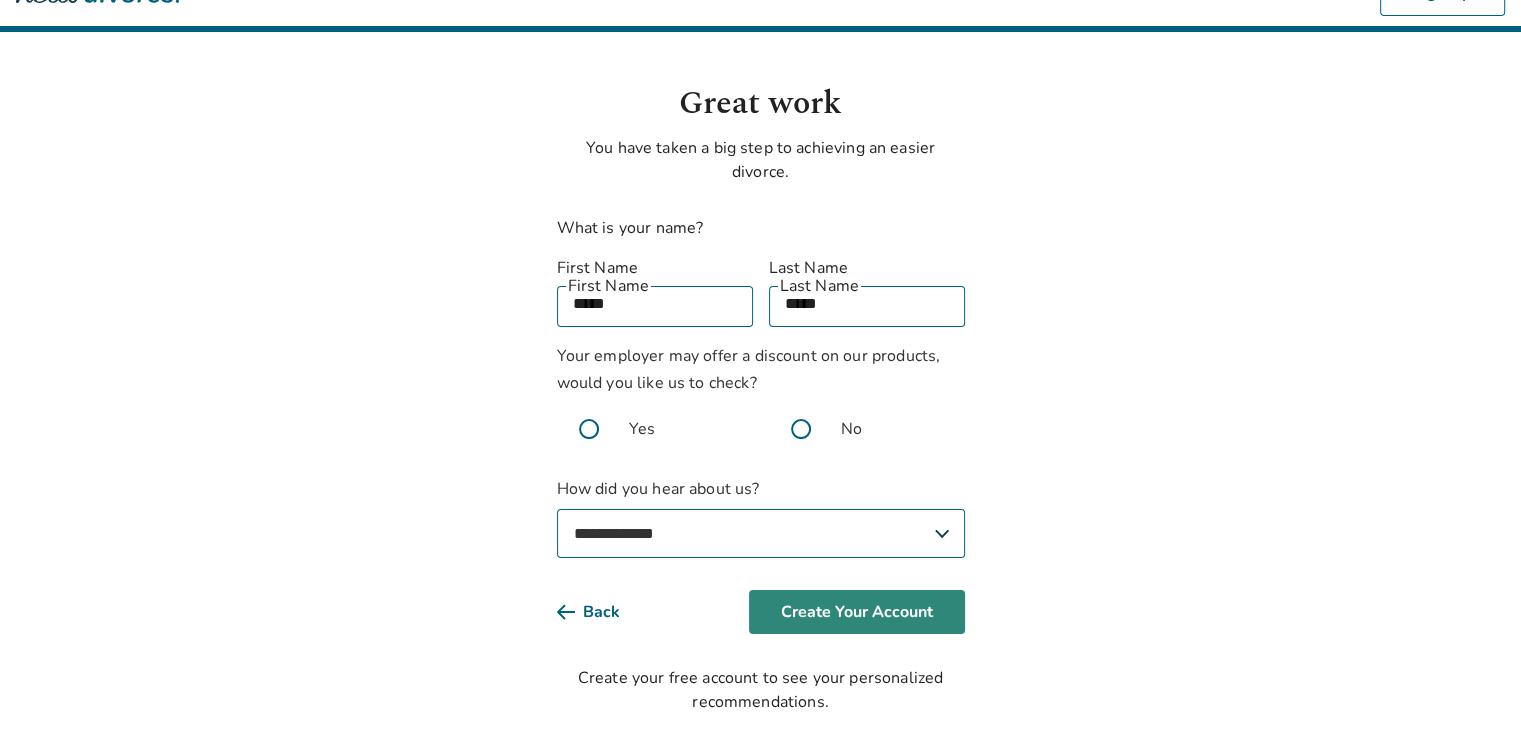 click on "Create Your Account" at bounding box center (857, 612) 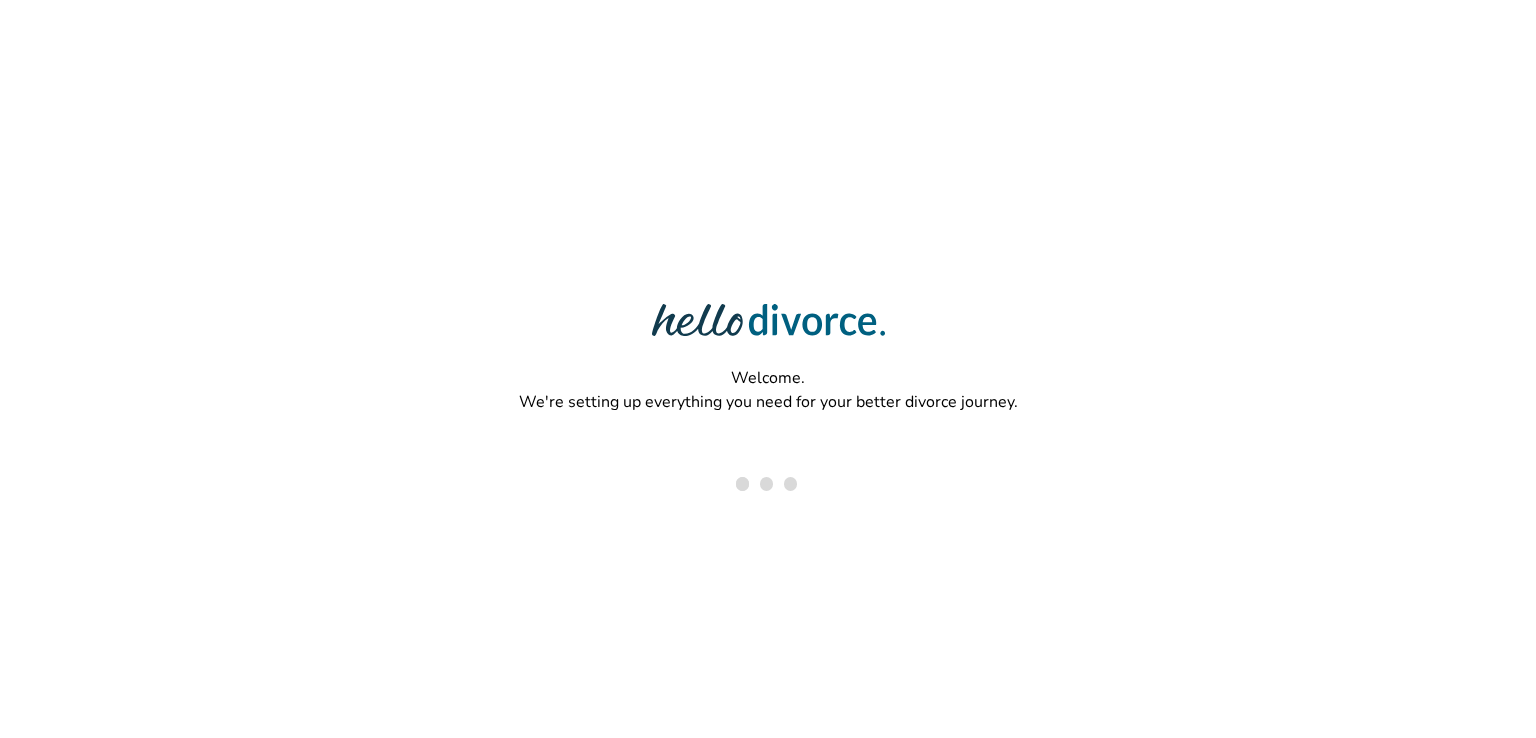 scroll, scrollTop: 0, scrollLeft: 0, axis: both 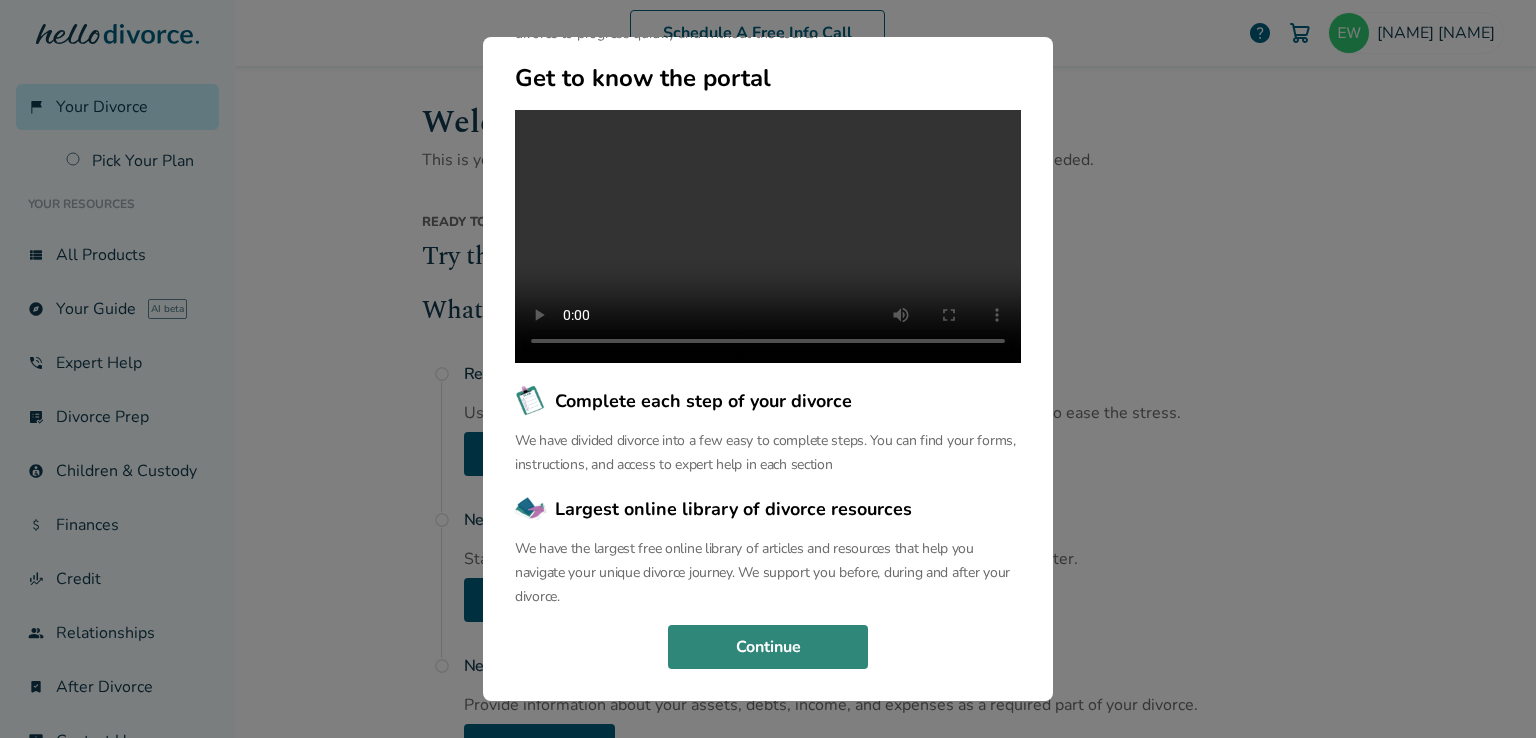 click on "Continue" at bounding box center [768, 647] 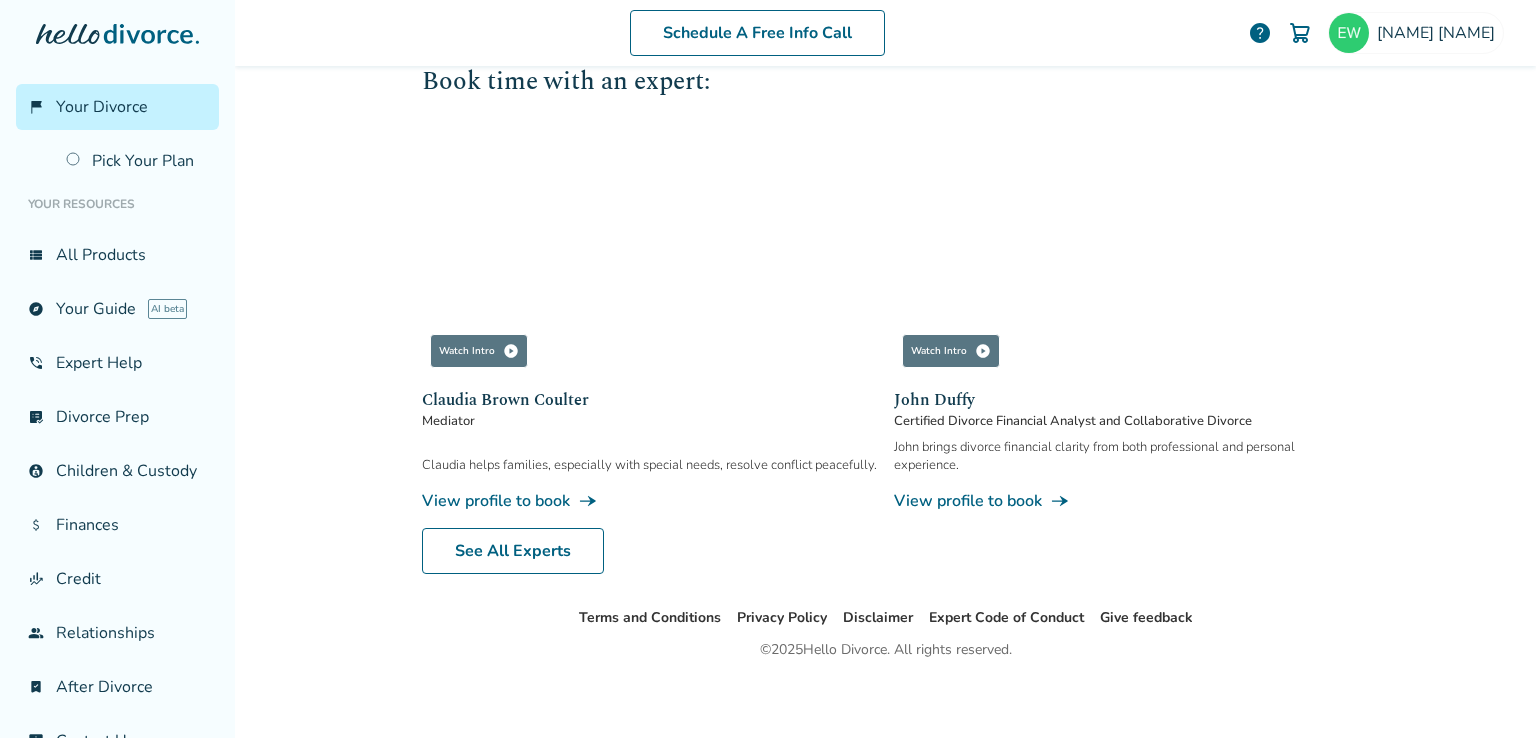 scroll, scrollTop: 1178, scrollLeft: 0, axis: vertical 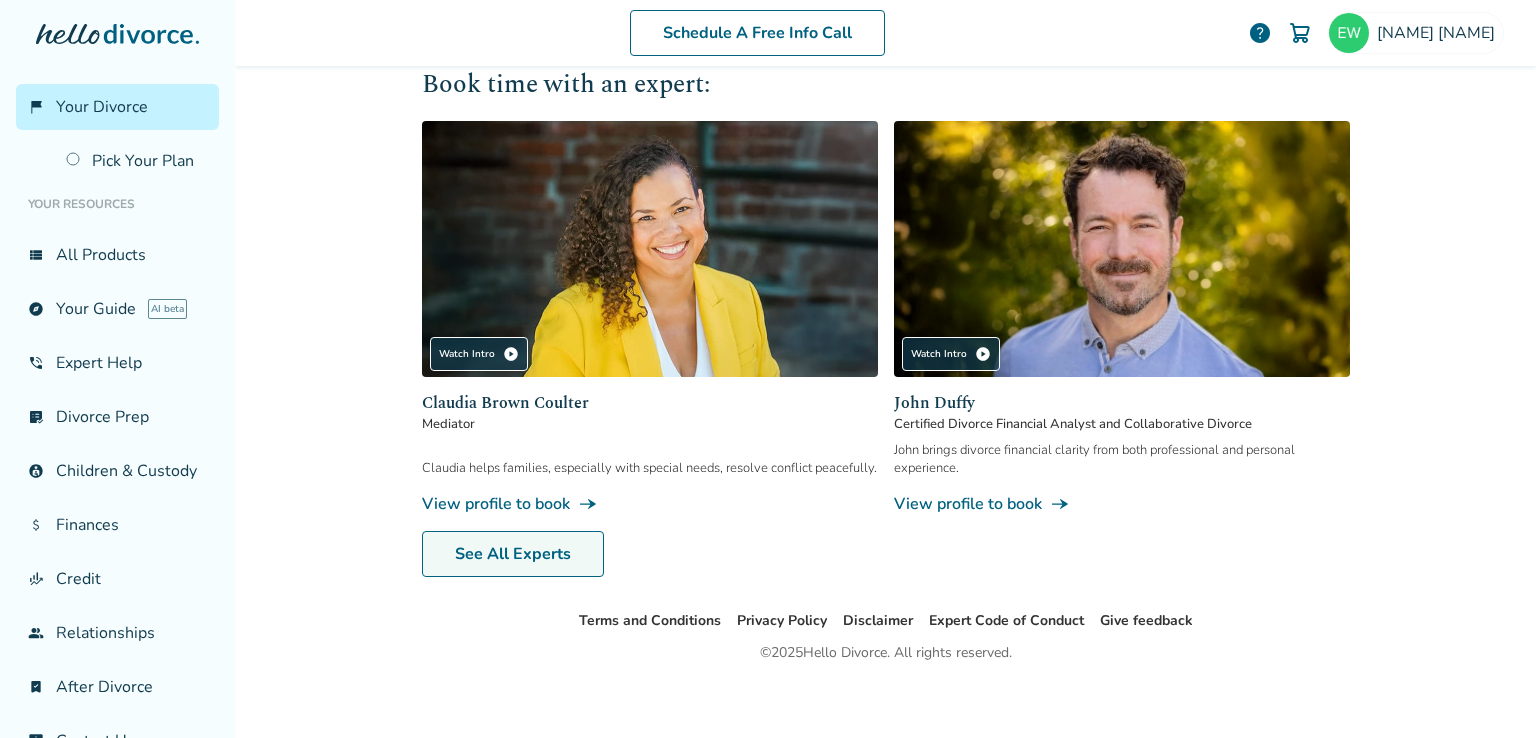 click on "See All Experts" at bounding box center [513, 554] 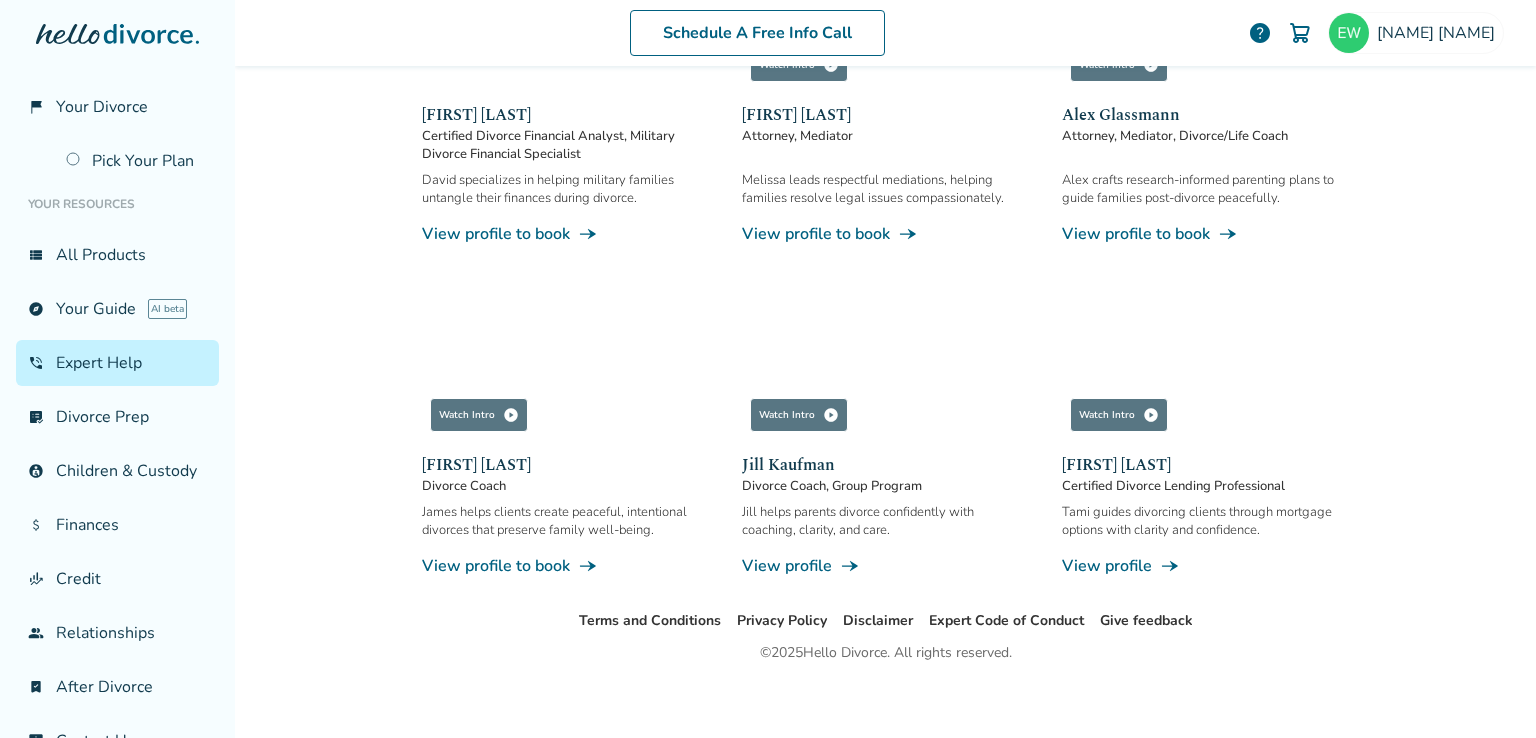 scroll, scrollTop: 0, scrollLeft: 0, axis: both 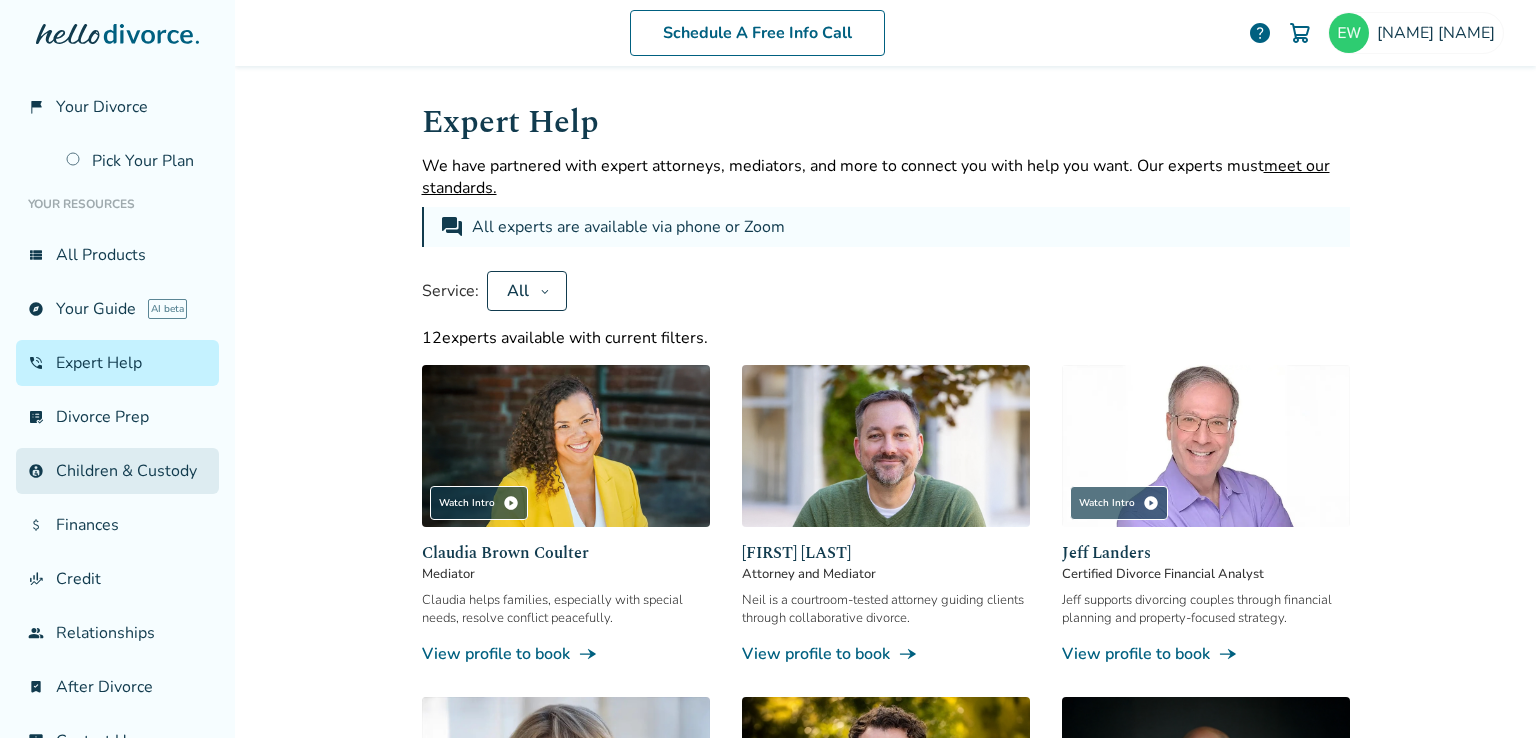 click on "account_child Children & Custody" at bounding box center (117, 471) 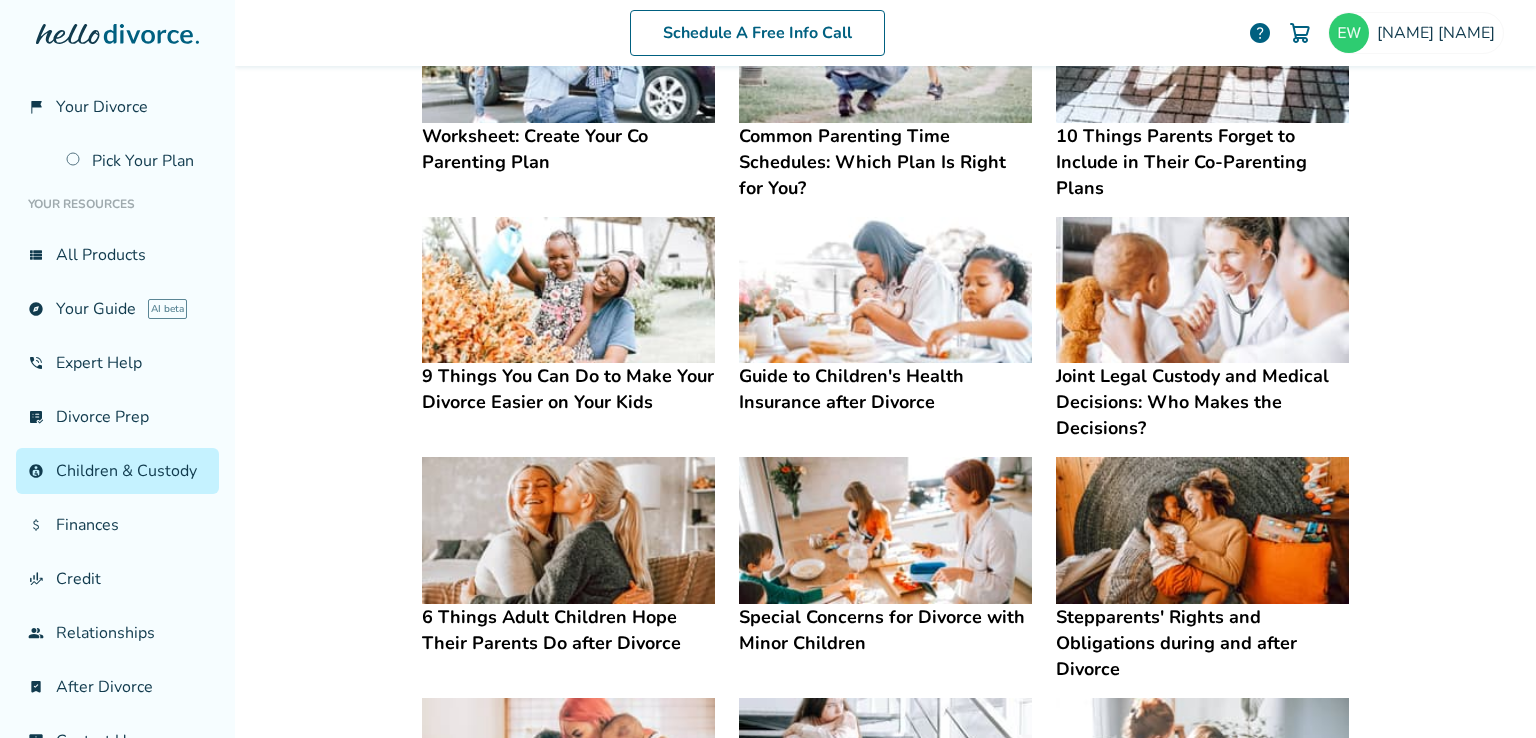 scroll, scrollTop: 0, scrollLeft: 0, axis: both 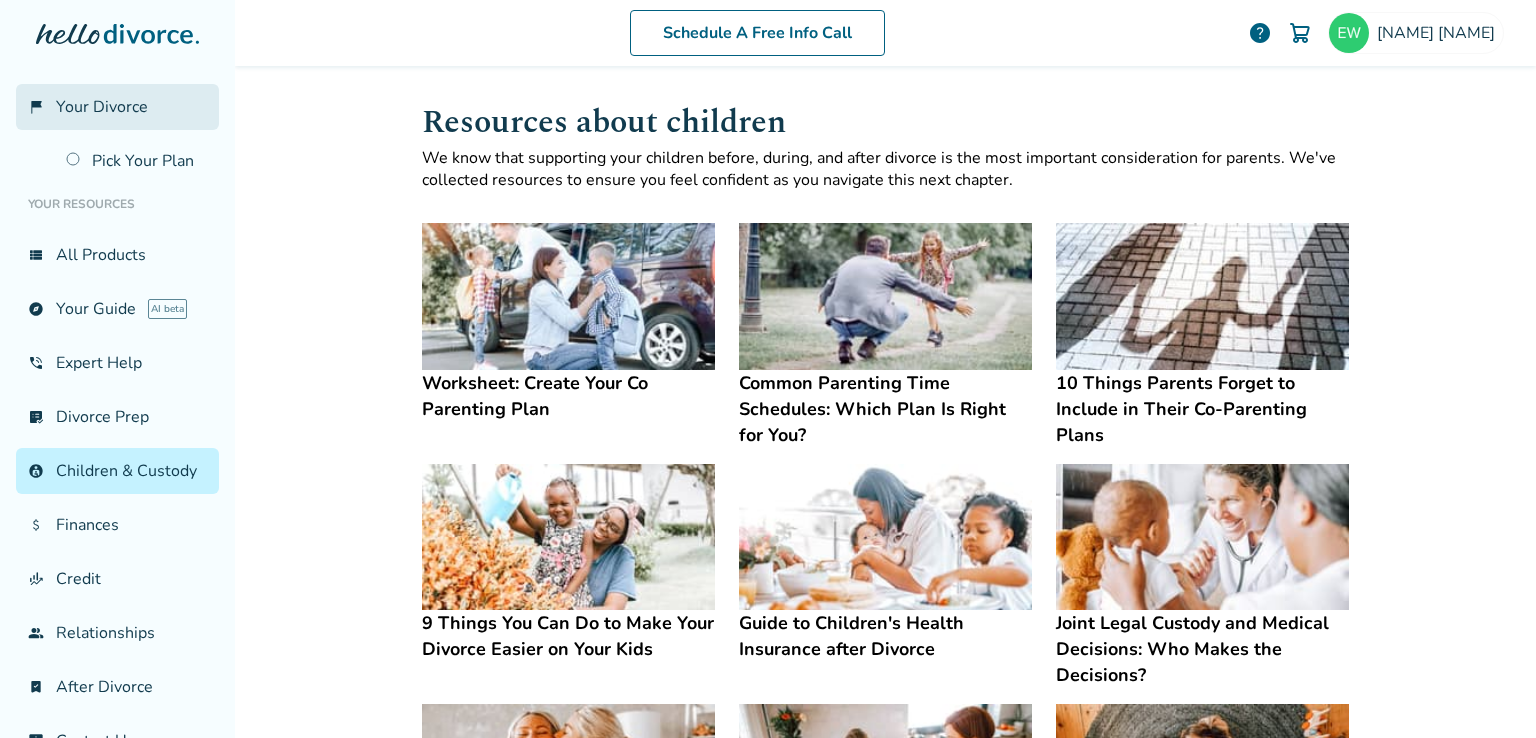 click on "Your Divorce" at bounding box center [102, 107] 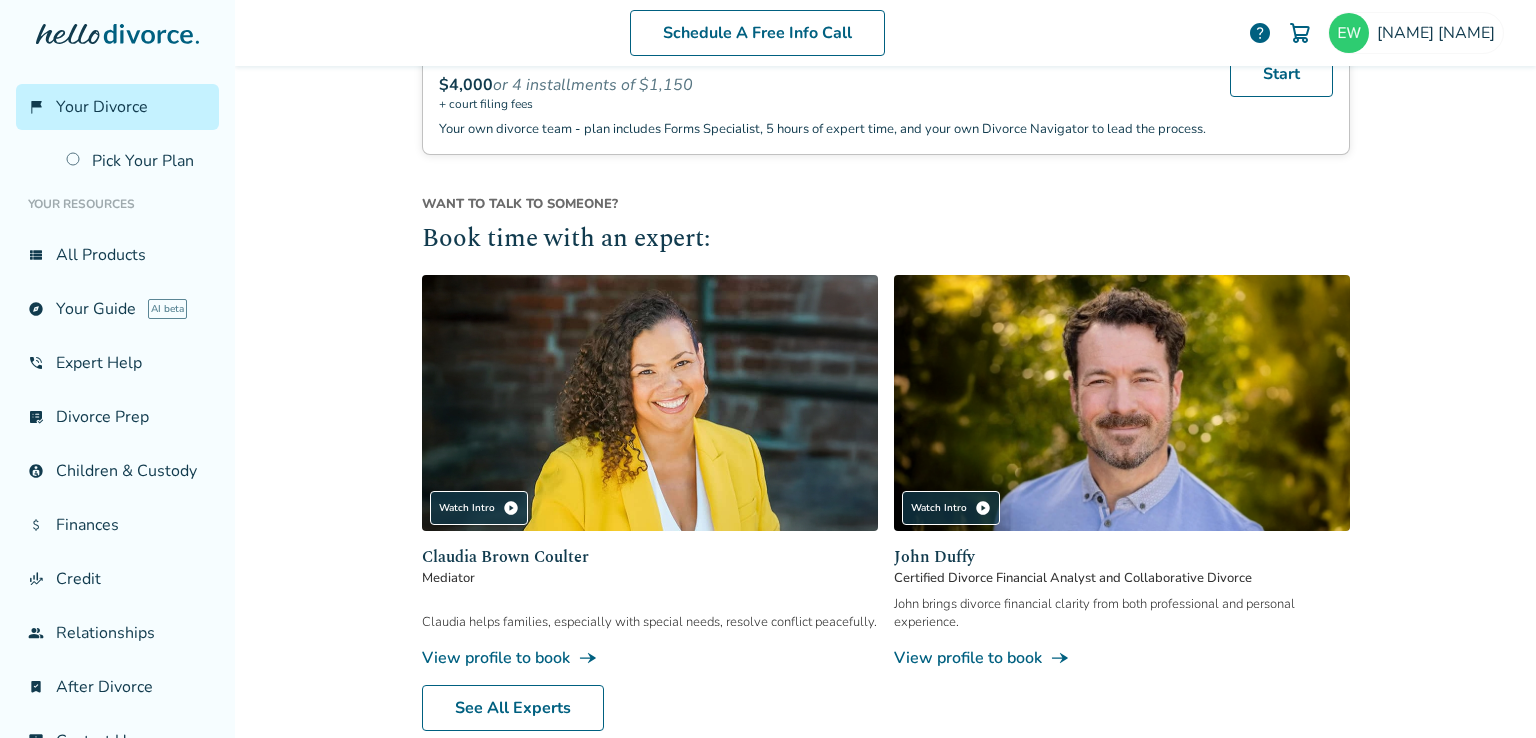 scroll, scrollTop: 1020, scrollLeft: 0, axis: vertical 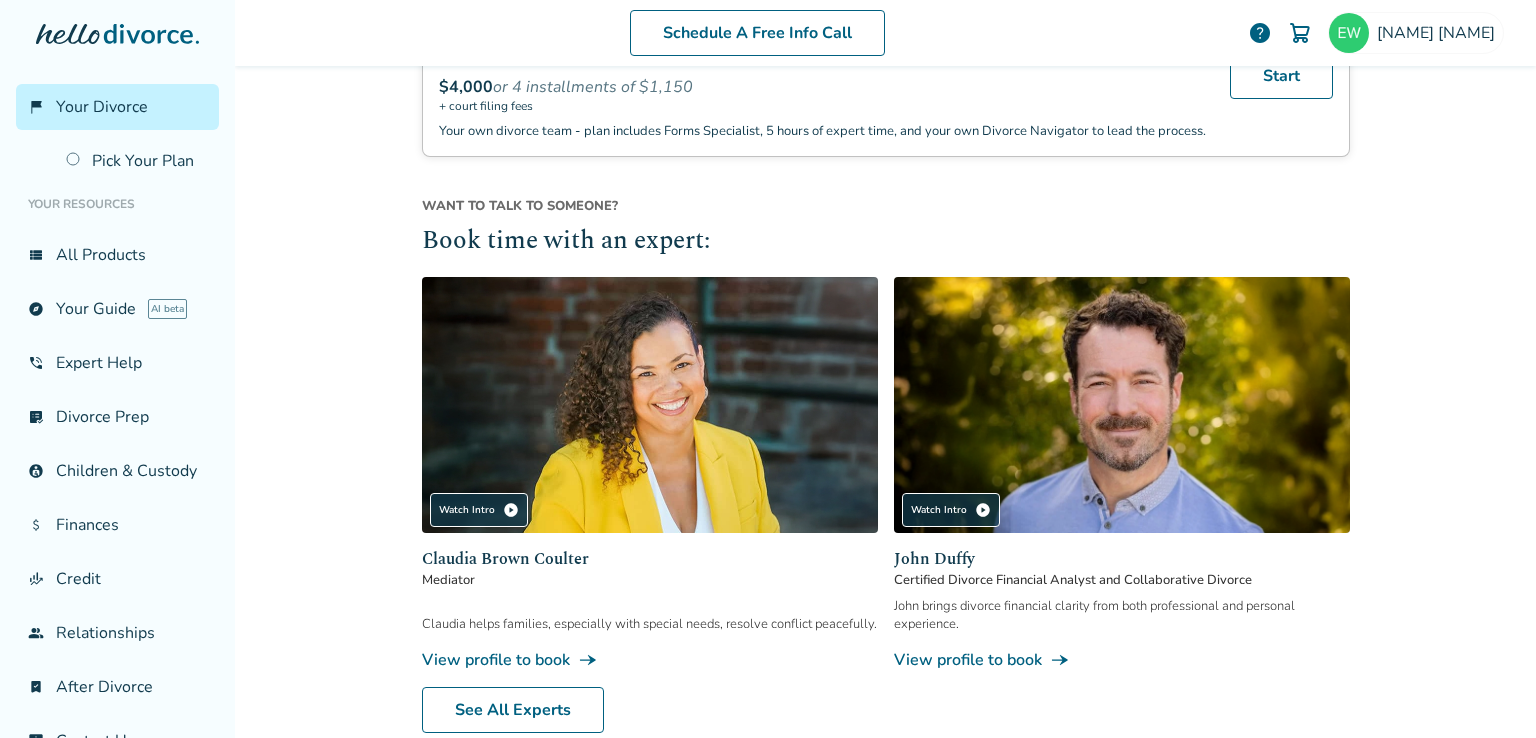 click on "View profile to book line_end_arrow_notch" at bounding box center (650, 660) 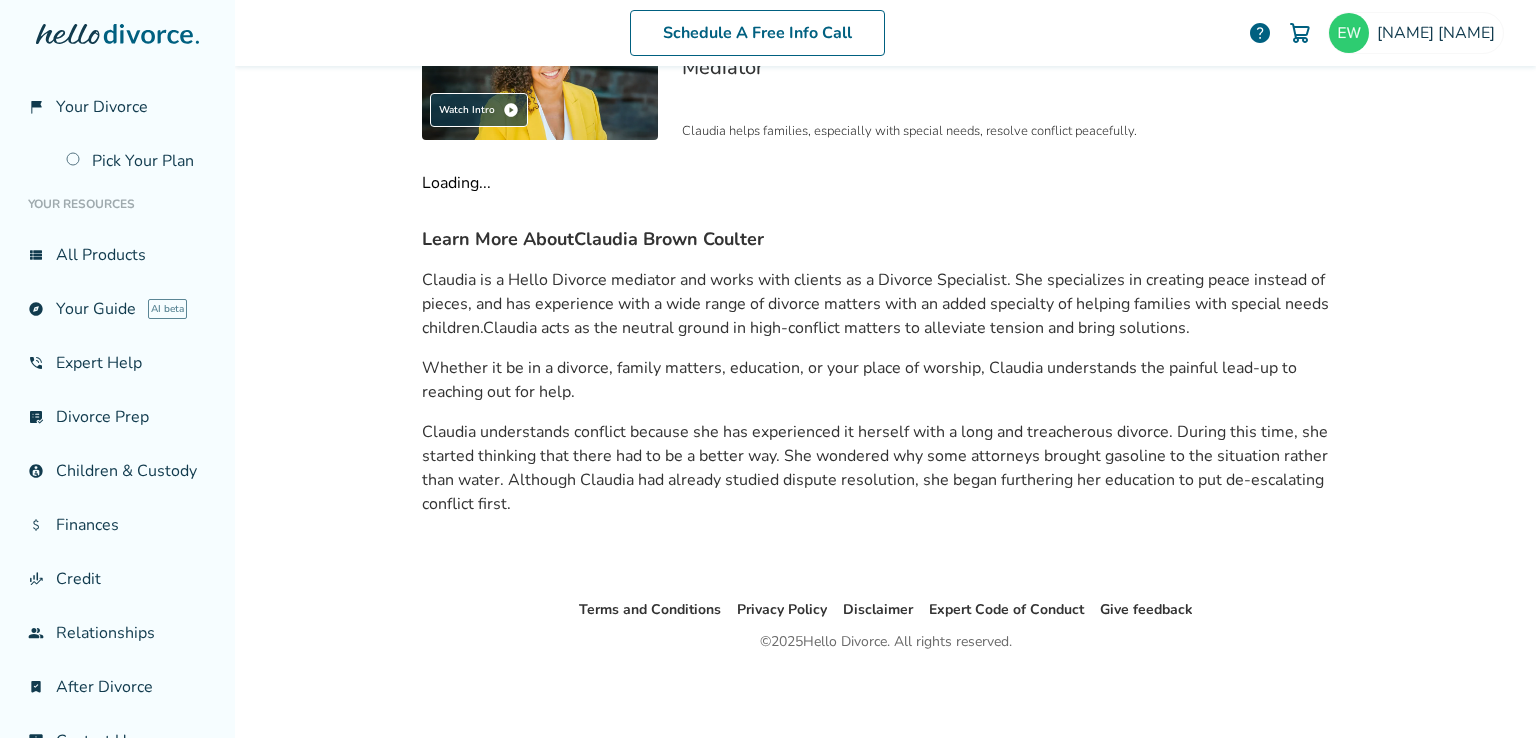 scroll, scrollTop: 98, scrollLeft: 0, axis: vertical 